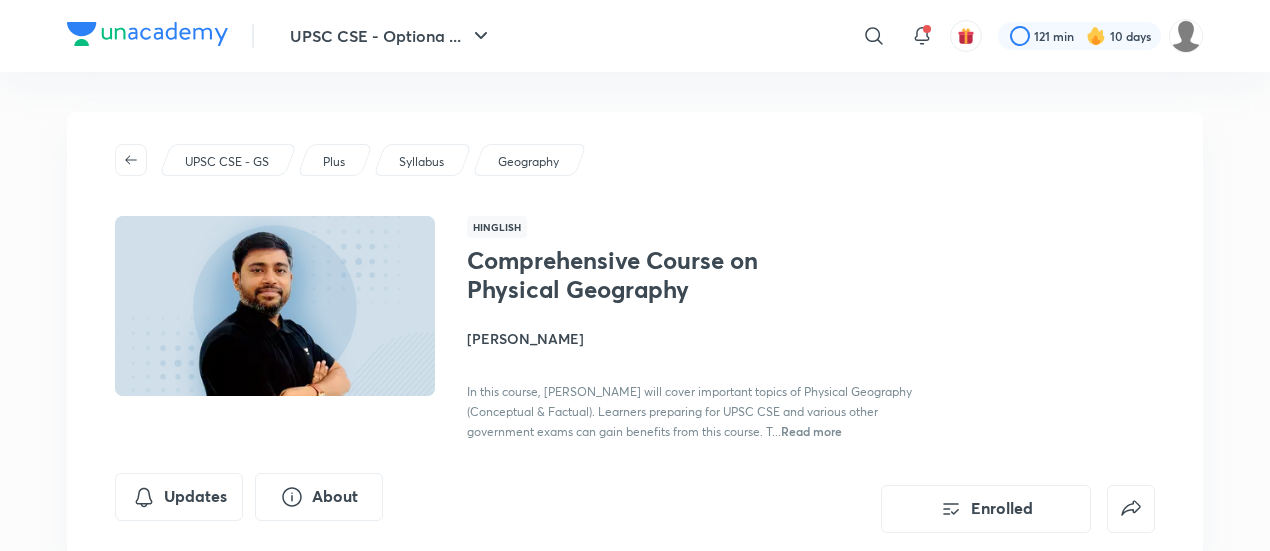 scroll, scrollTop: 0, scrollLeft: 0, axis: both 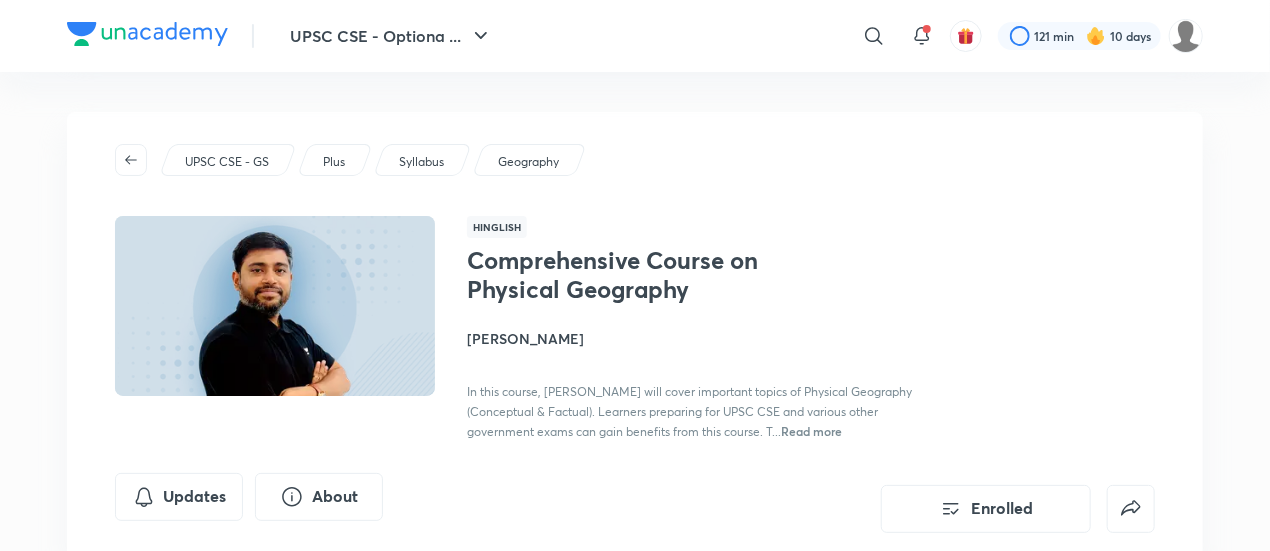 click at bounding box center [147, 34] 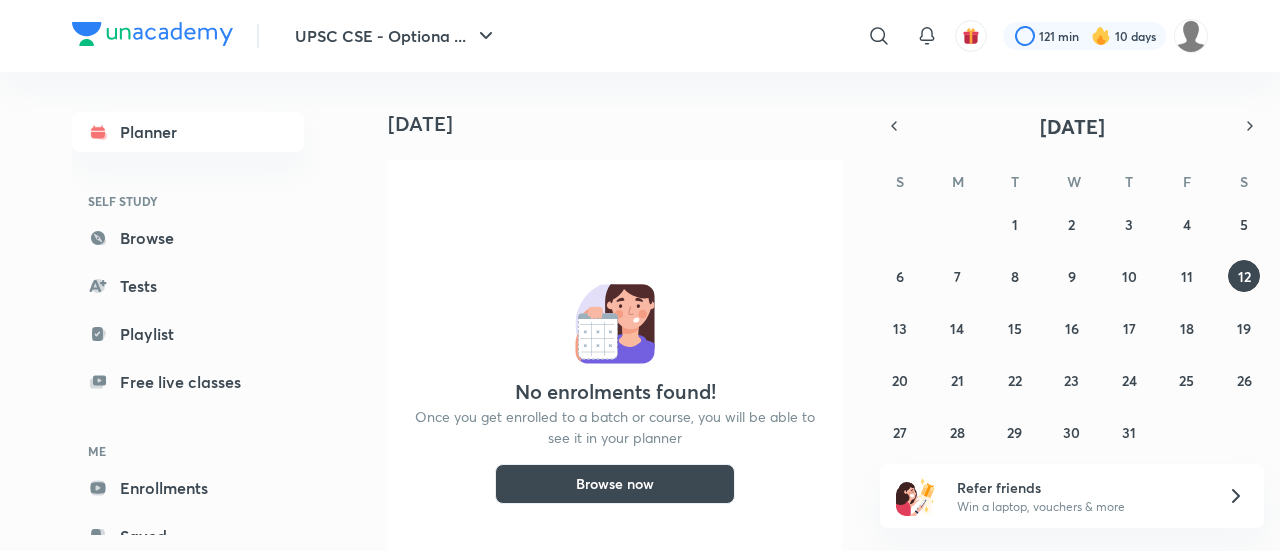 scroll, scrollTop: 0, scrollLeft: 0, axis: both 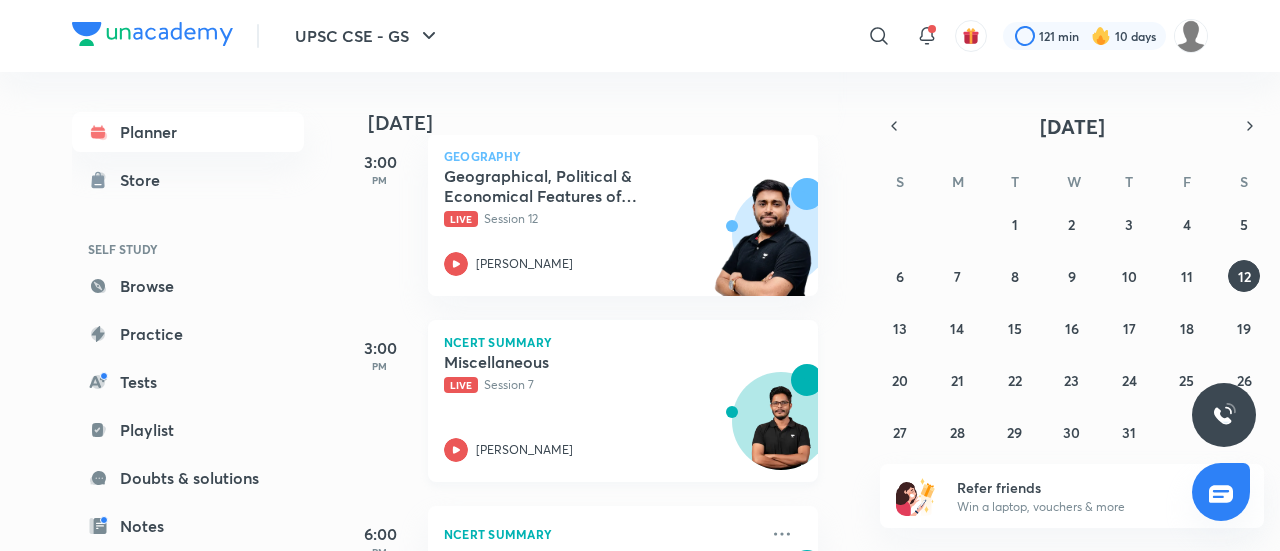 click on "Live Session 7" at bounding box center (601, 385) 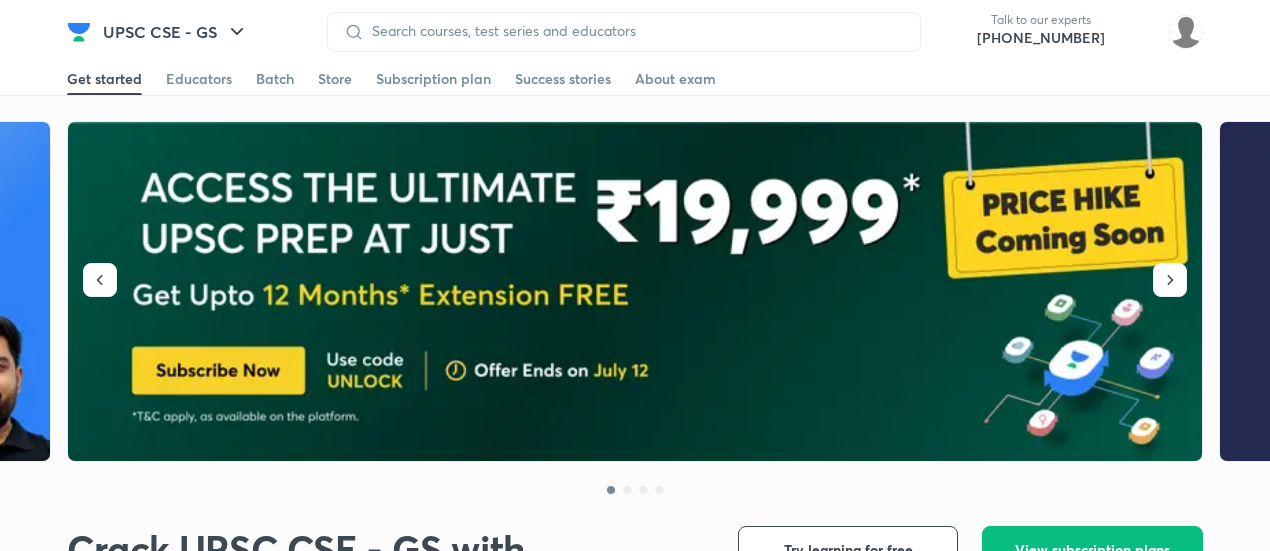 scroll, scrollTop: 0, scrollLeft: 0, axis: both 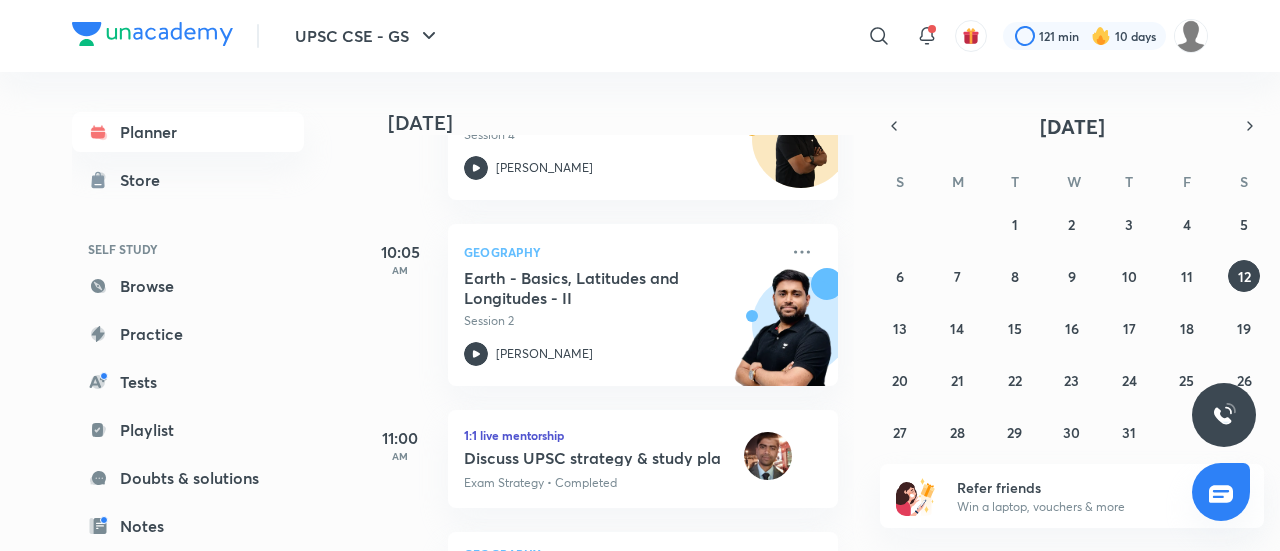 click on "Today Good afternoon, Umme You have 7 events today INTRODUCING The all new syllabus High quality classes, notes & practice questions structured by all your topics Check it out 6:00 AM Indian Economy National Income Aggregates II Session 4 Shyam Shankar Kaggod 10:05 AM Geography Earth - Basics, Latitudes and Longitudes - II Session 2 Sudarshan Gurjar 11:00 AM 1:1 live mentorship Discuss UPSC strategy & study plan • Mrigank Vibhu  Exam Strategy • Completed 3:00 PM Geography Geographical, Political & Economical Features of North America - III Live Session 12 Sudarshan Gurjar 3:00 PM NCERT Summary Miscellaneous Live Session 7 Sanjeev Yadav 6:00 PM NCERT Summary Miscellaneous Session Session 35 Navdeep Singh 9:00 PM NCERT Summary Orientation Session(2027-2028) Session 1 Yuvraj Singh Shekhawat" at bounding box center (607, 311) 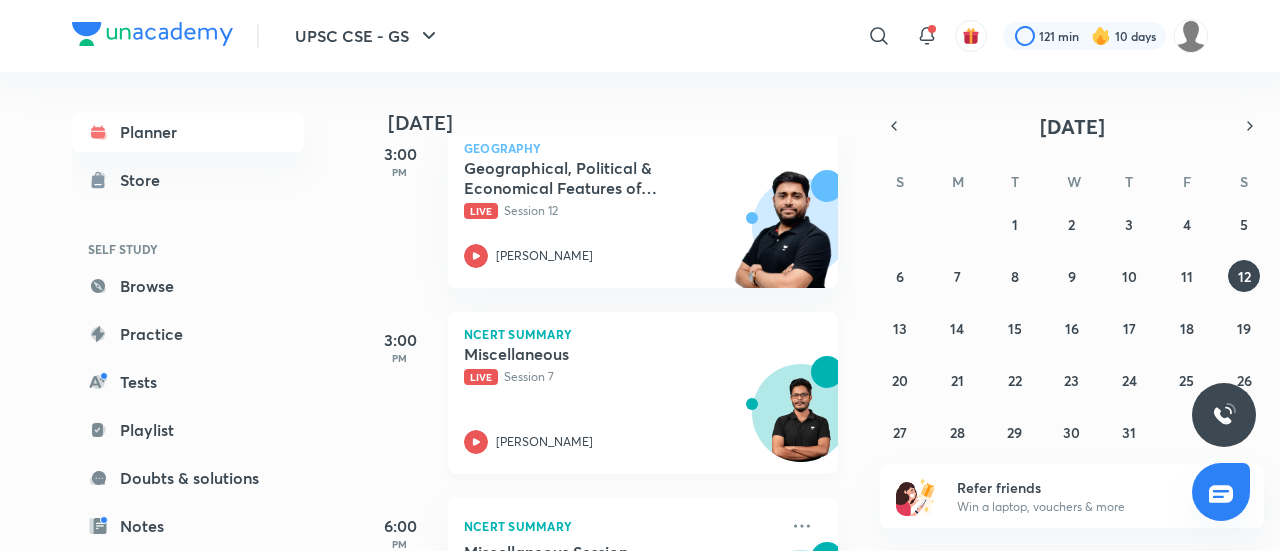 click on "Miscellaneous Live Session 7" at bounding box center (621, 365) 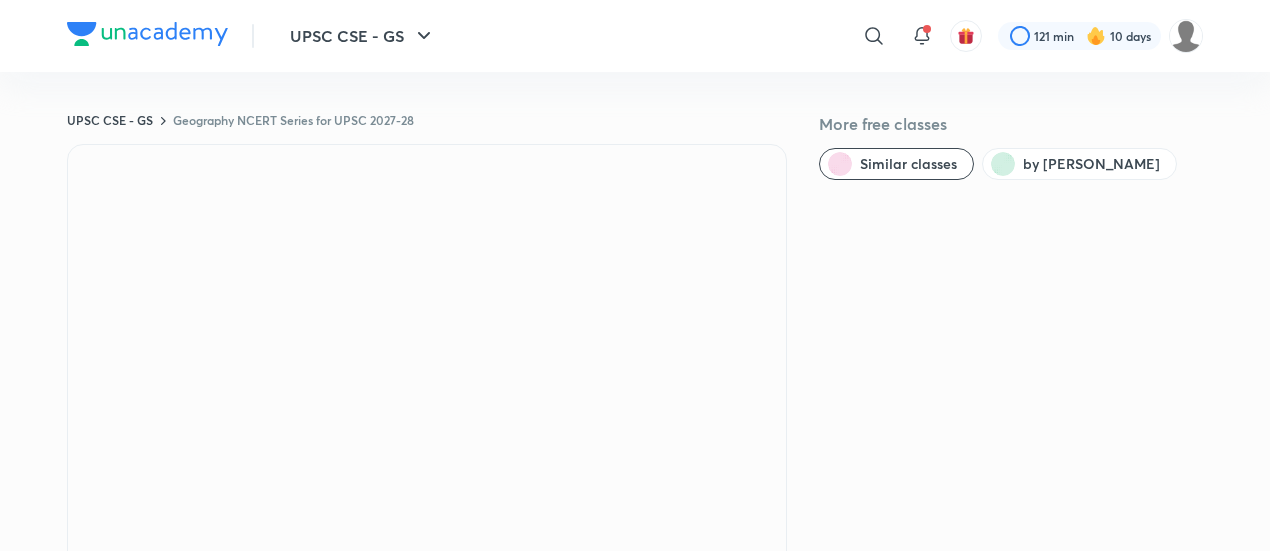 scroll, scrollTop: 0, scrollLeft: 0, axis: both 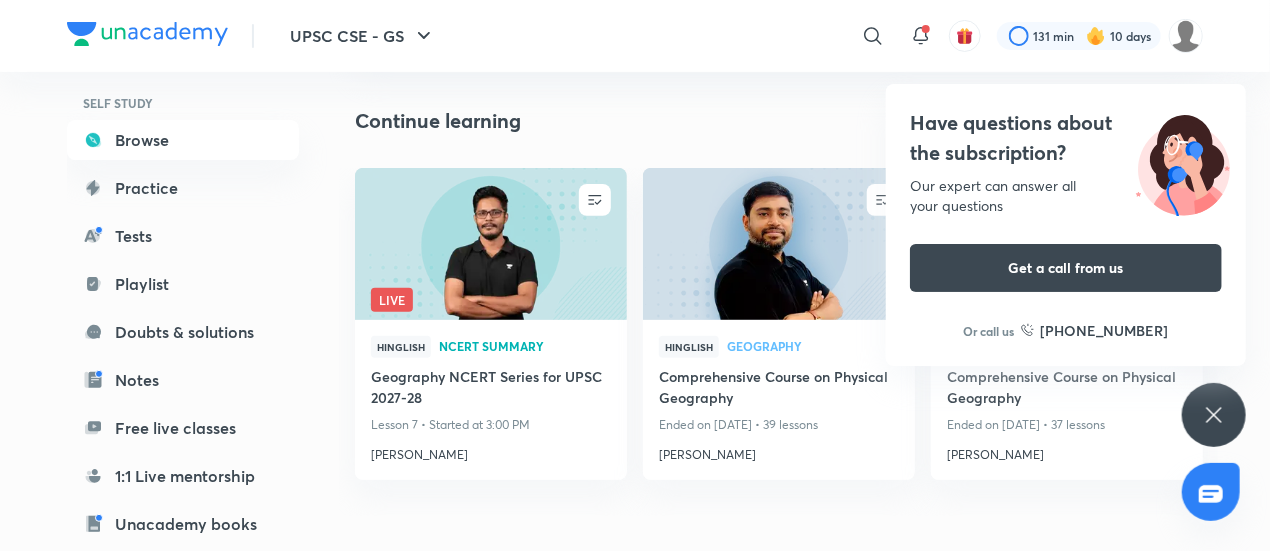 click 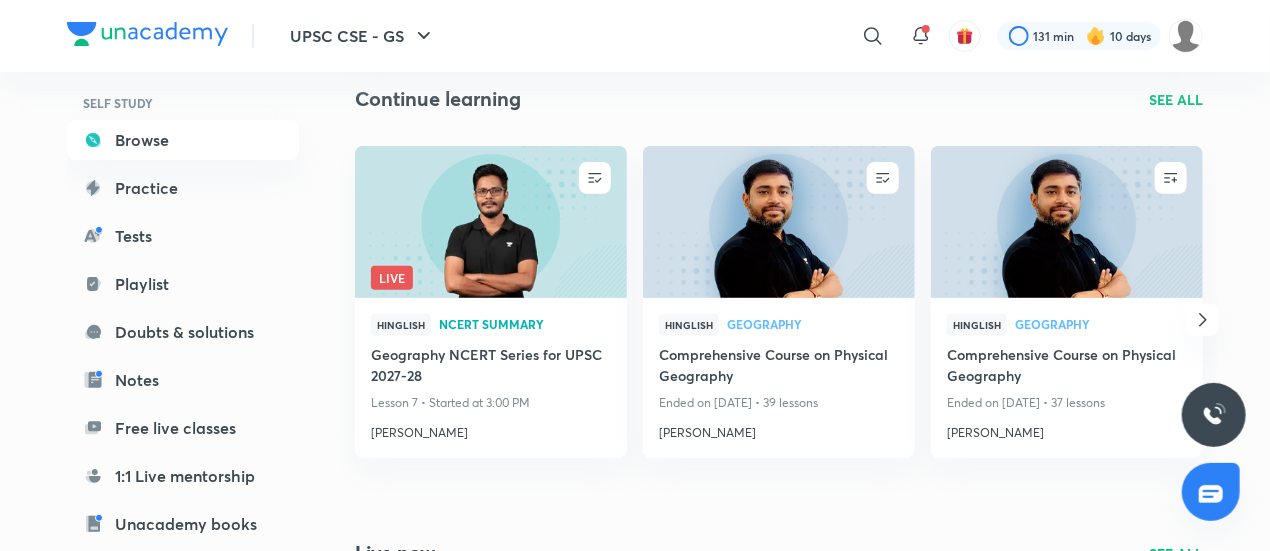 scroll, scrollTop: 215, scrollLeft: 0, axis: vertical 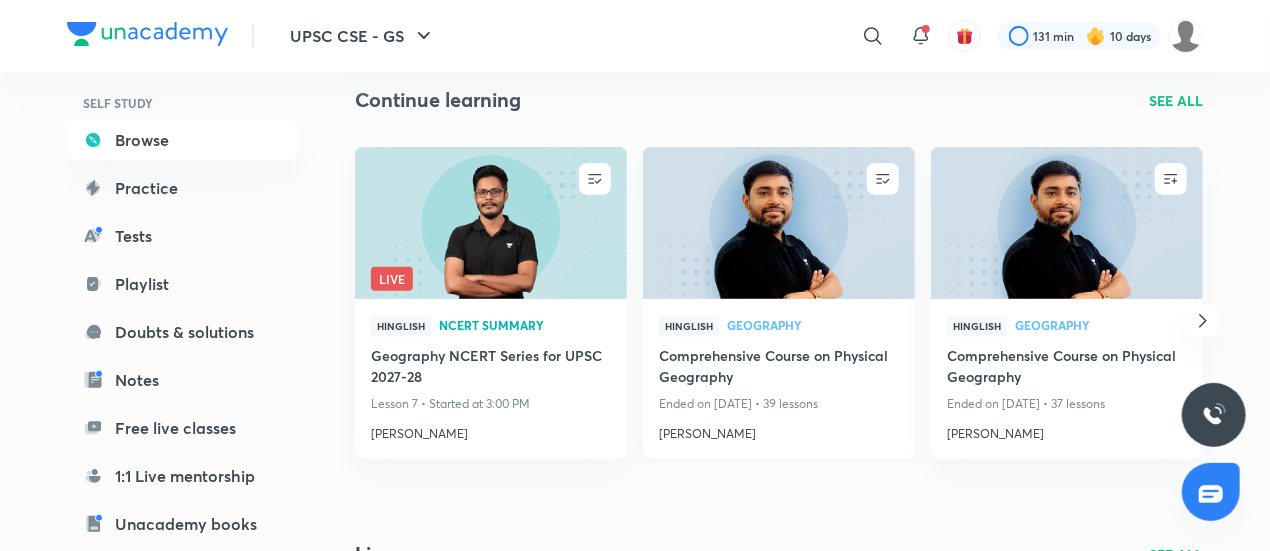 click on "Comprehensive Course on Physical Geography" at bounding box center (779, 368) 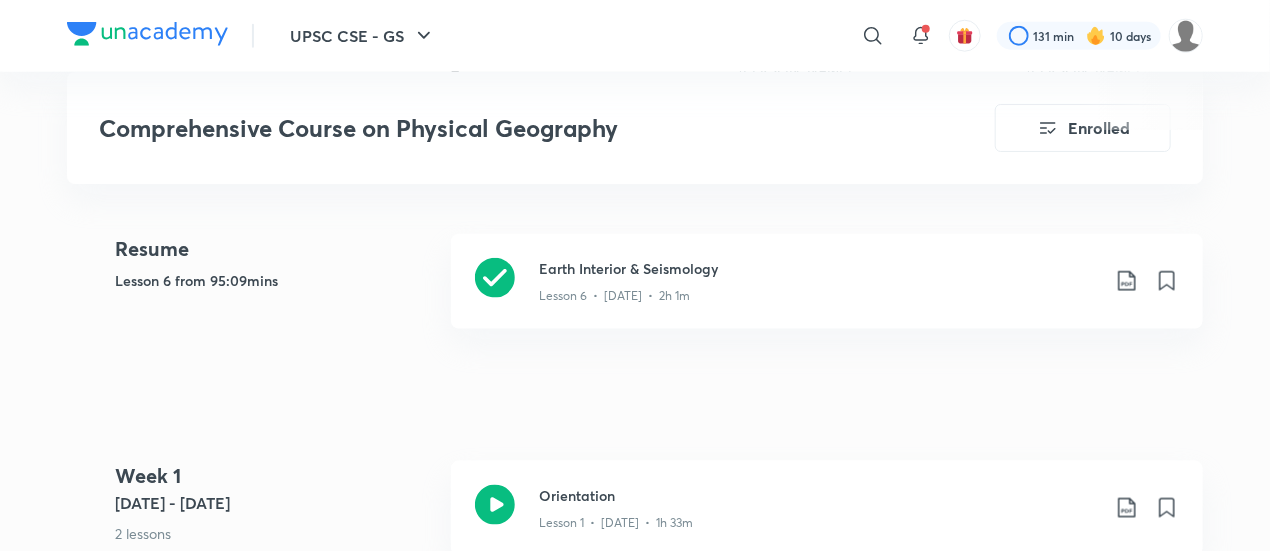 scroll, scrollTop: 986, scrollLeft: 0, axis: vertical 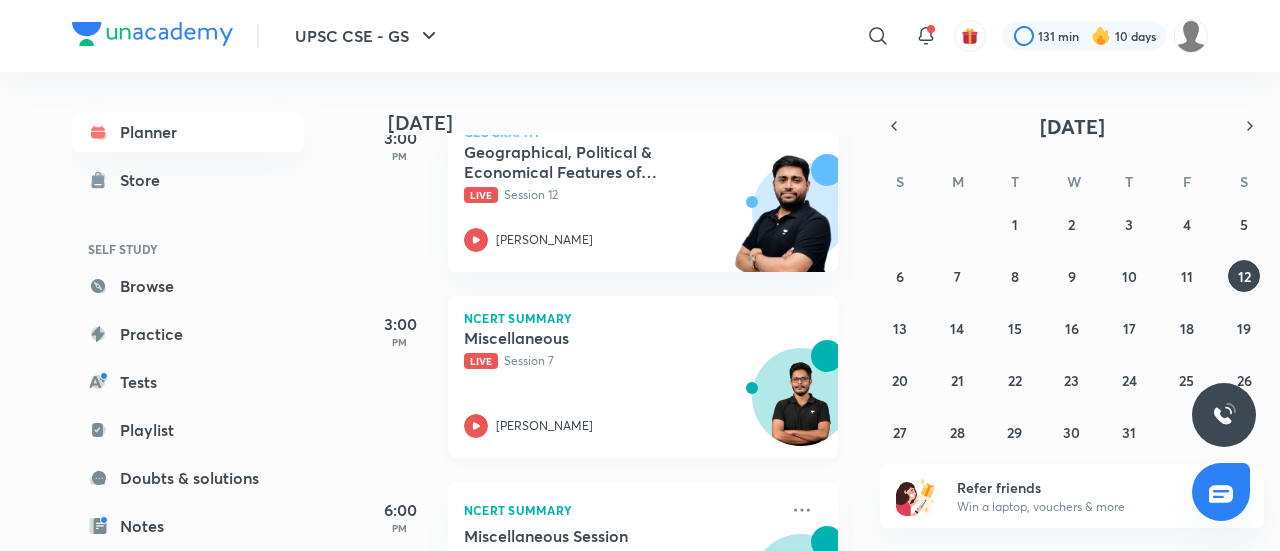 click on "Live Session 7" at bounding box center [621, 361] 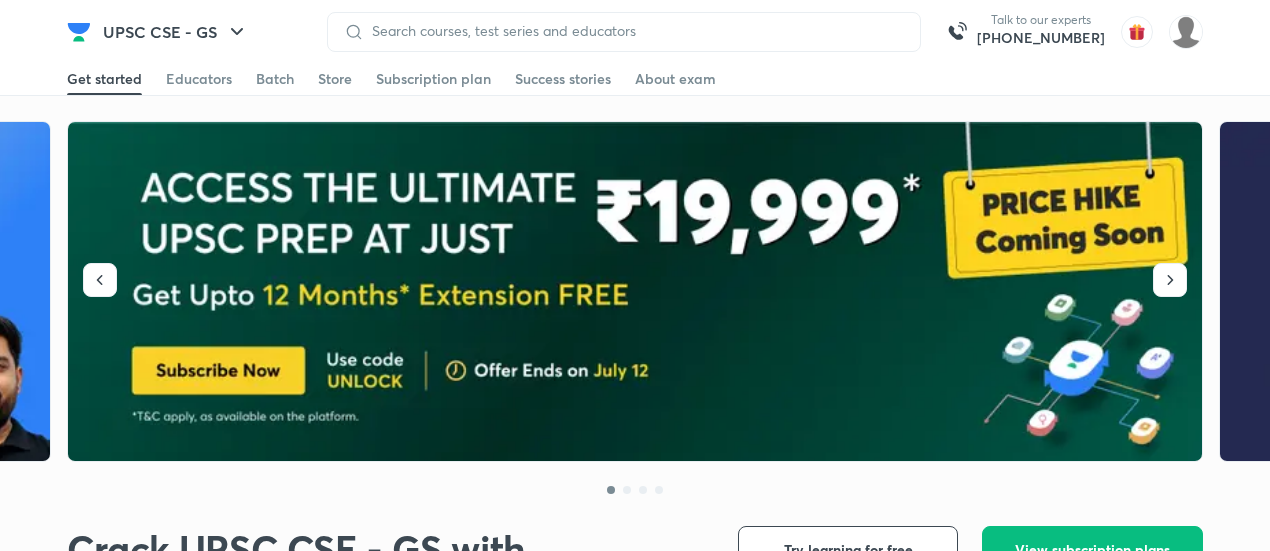 scroll, scrollTop: 0, scrollLeft: 0, axis: both 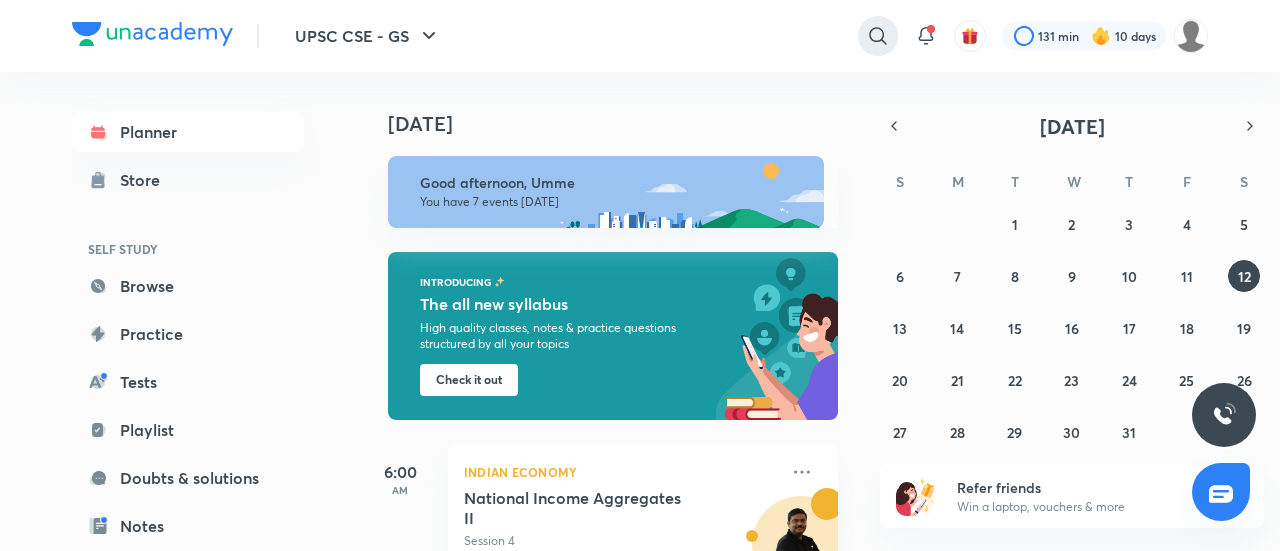 click at bounding box center [878, 36] 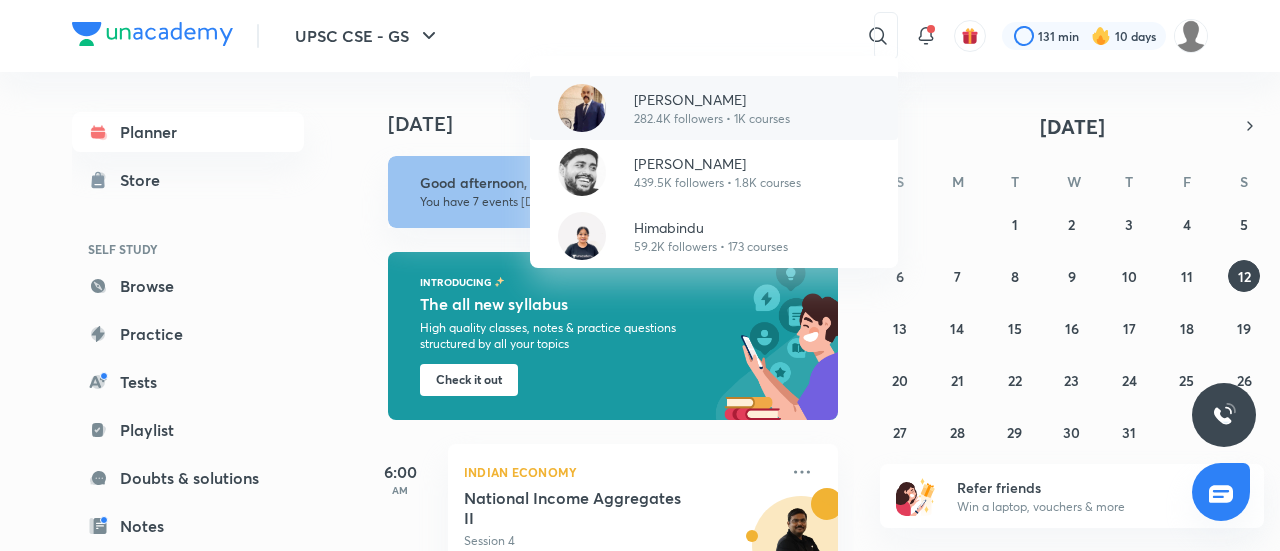 click on "[PERSON_NAME]" at bounding box center (712, 99) 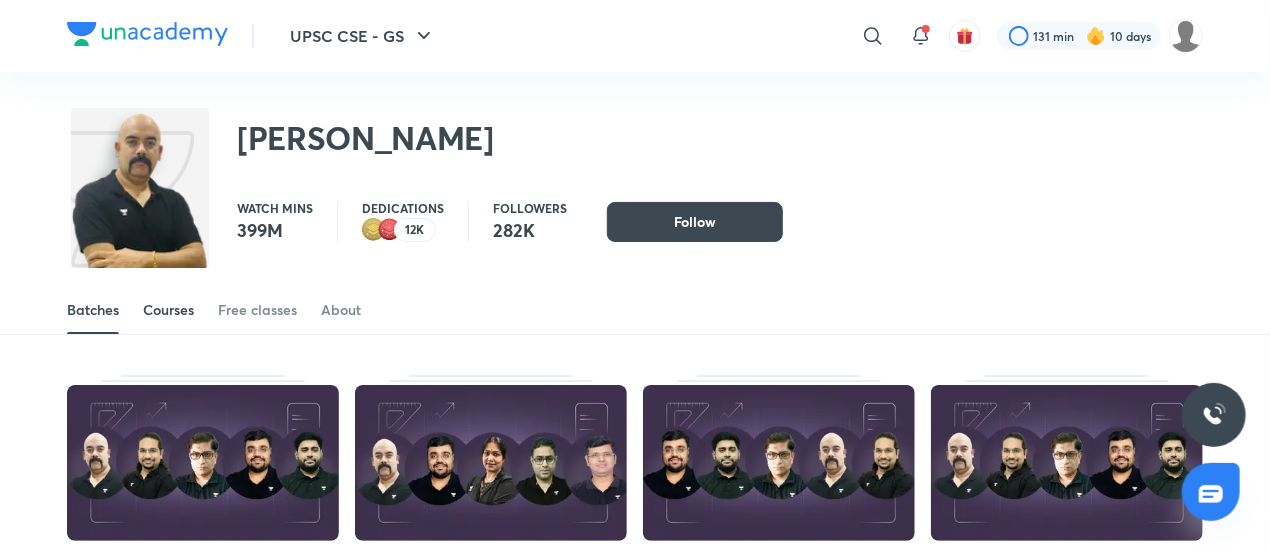click on "Courses" at bounding box center [168, 310] 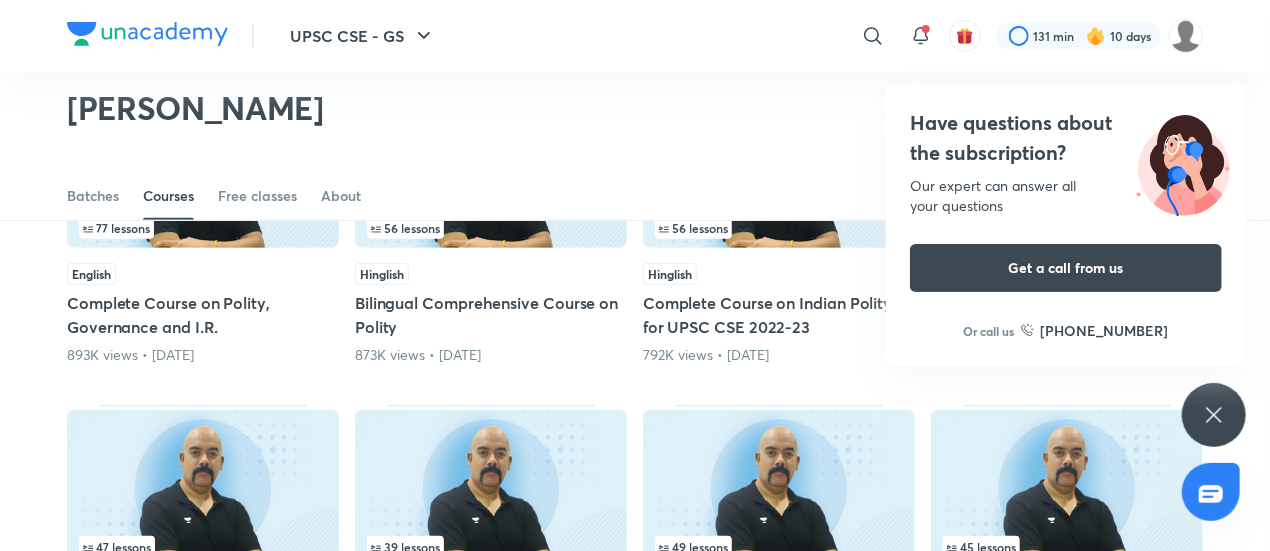 scroll, scrollTop: 297, scrollLeft: 0, axis: vertical 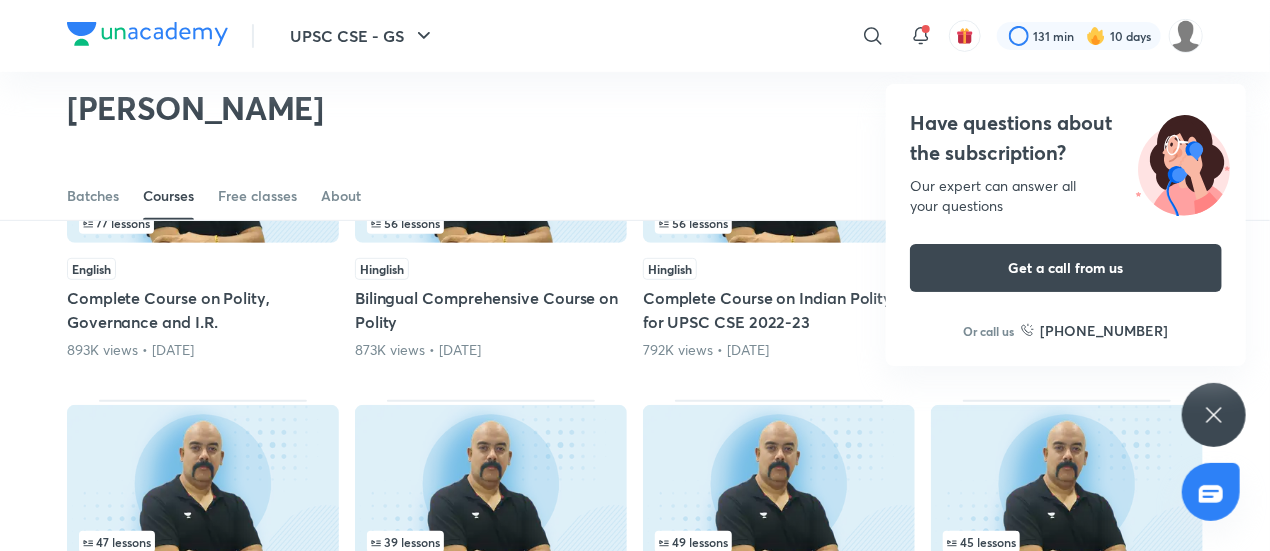 click 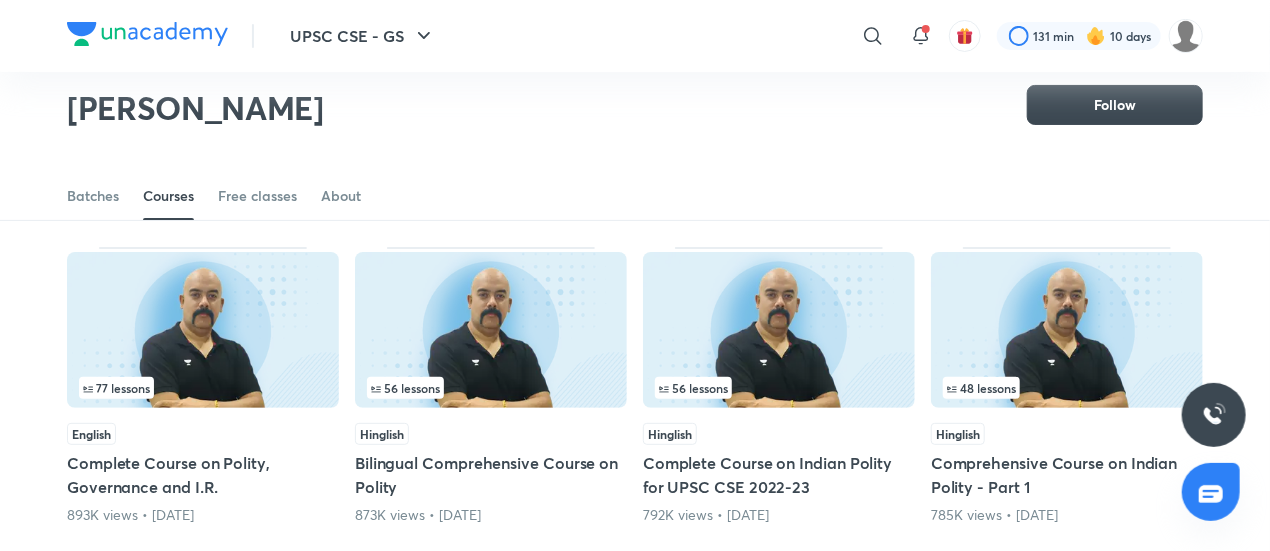 scroll, scrollTop: 0, scrollLeft: 0, axis: both 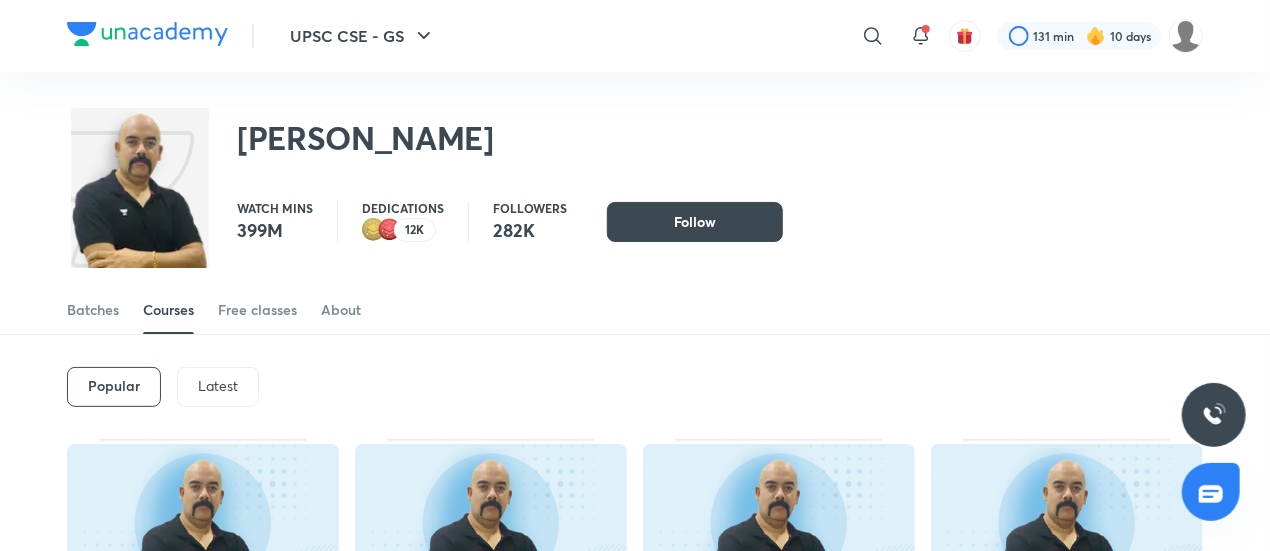 click on "Latest" at bounding box center (218, 386) 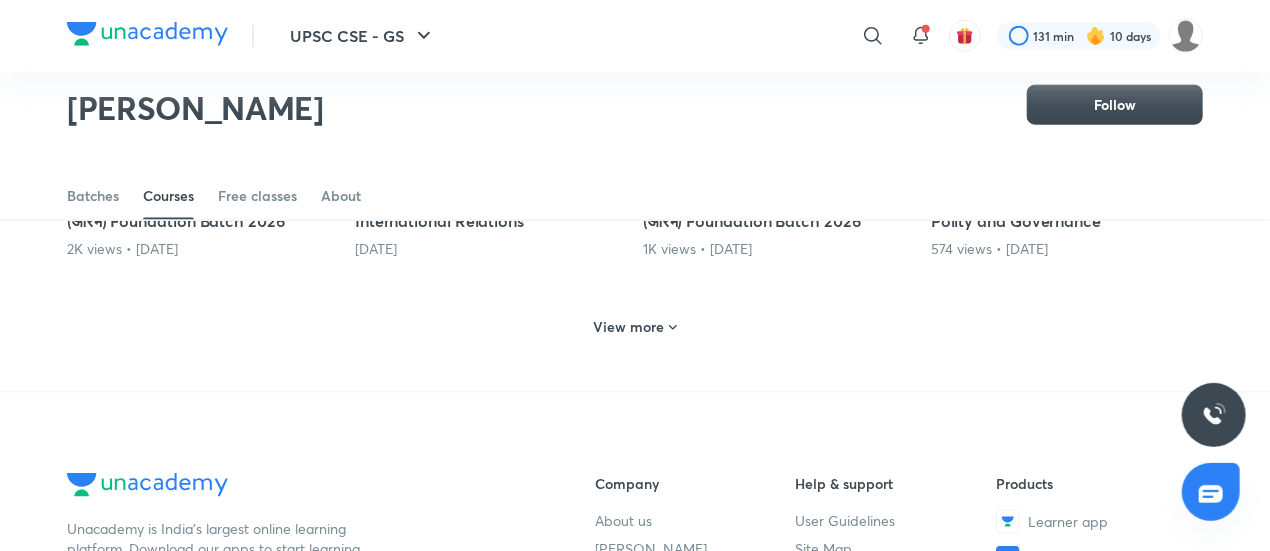 scroll, scrollTop: 1037, scrollLeft: 0, axis: vertical 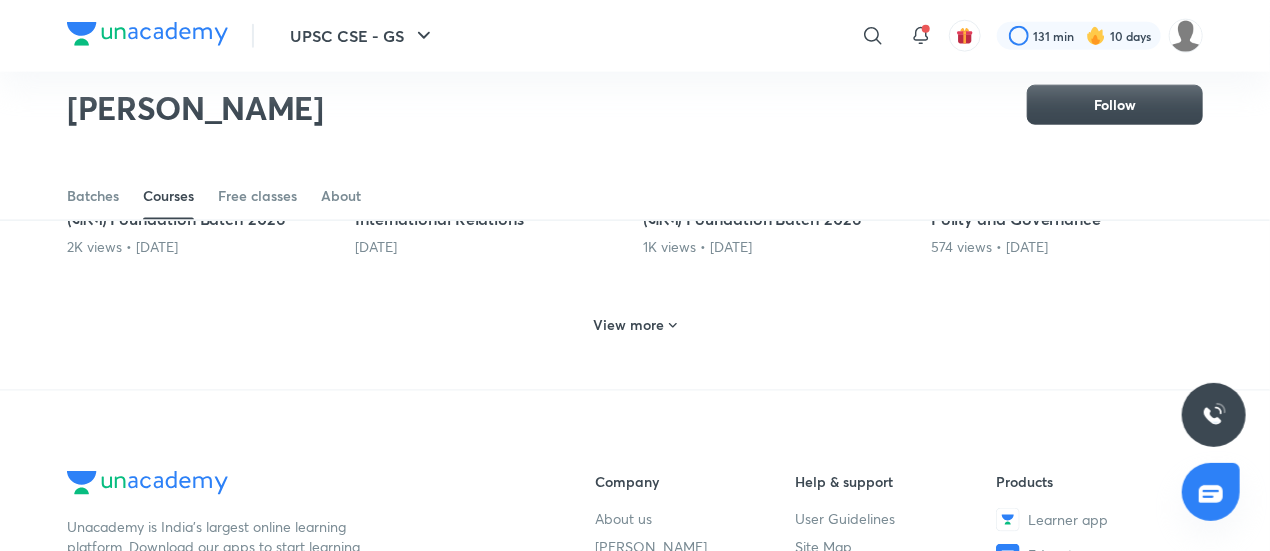 click on "View more" at bounding box center (629, 325) 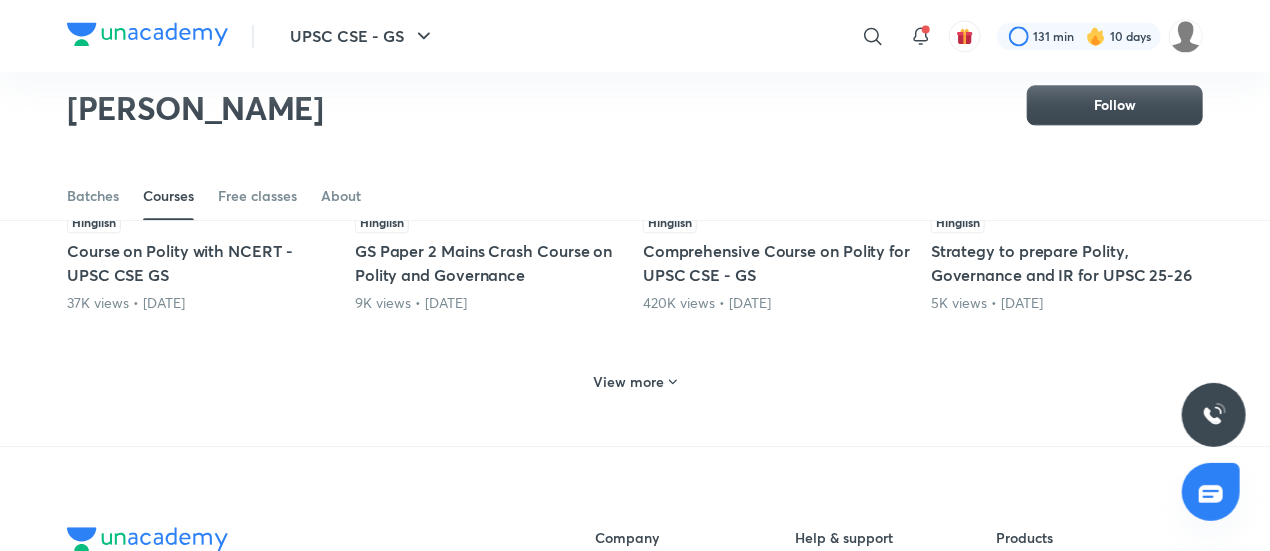 scroll, scrollTop: 1942, scrollLeft: 0, axis: vertical 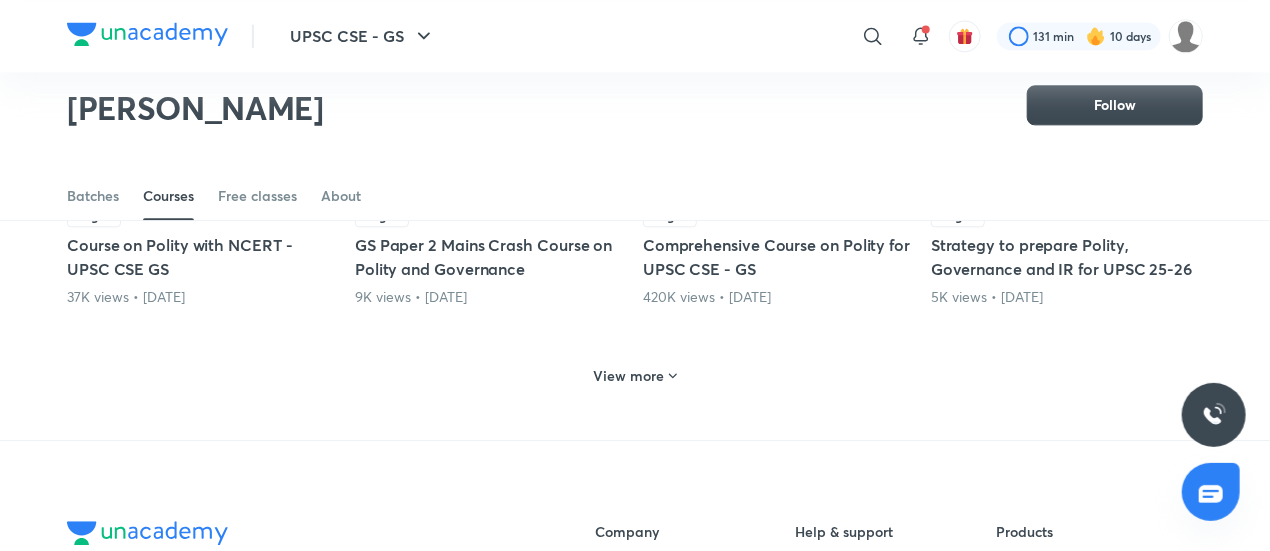 click on "View more" at bounding box center [635, 375] 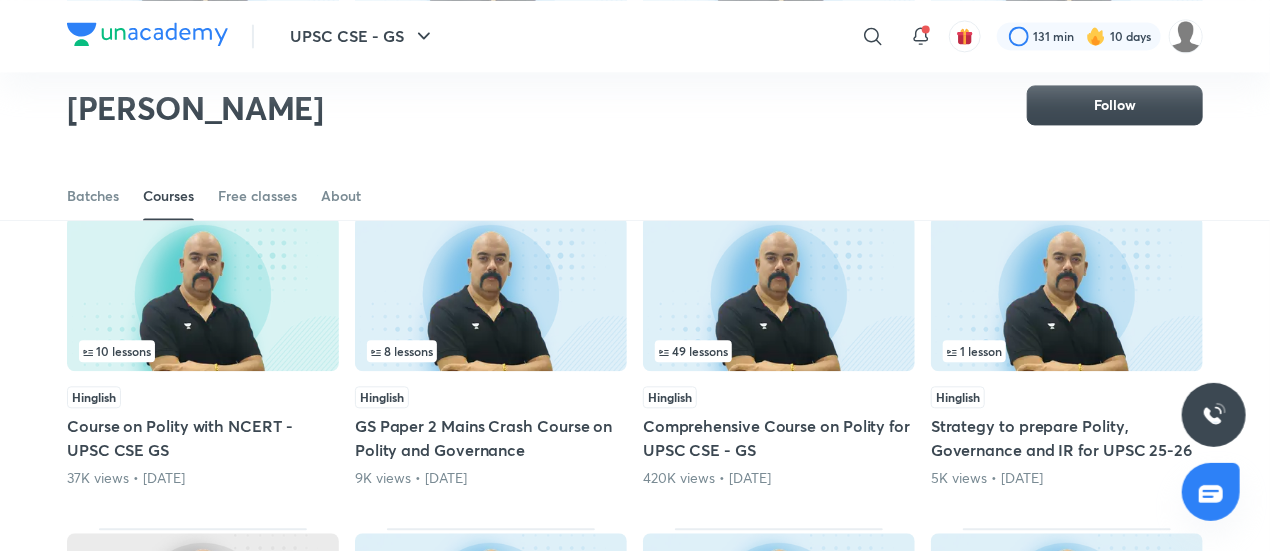 scroll, scrollTop: 1756, scrollLeft: 0, axis: vertical 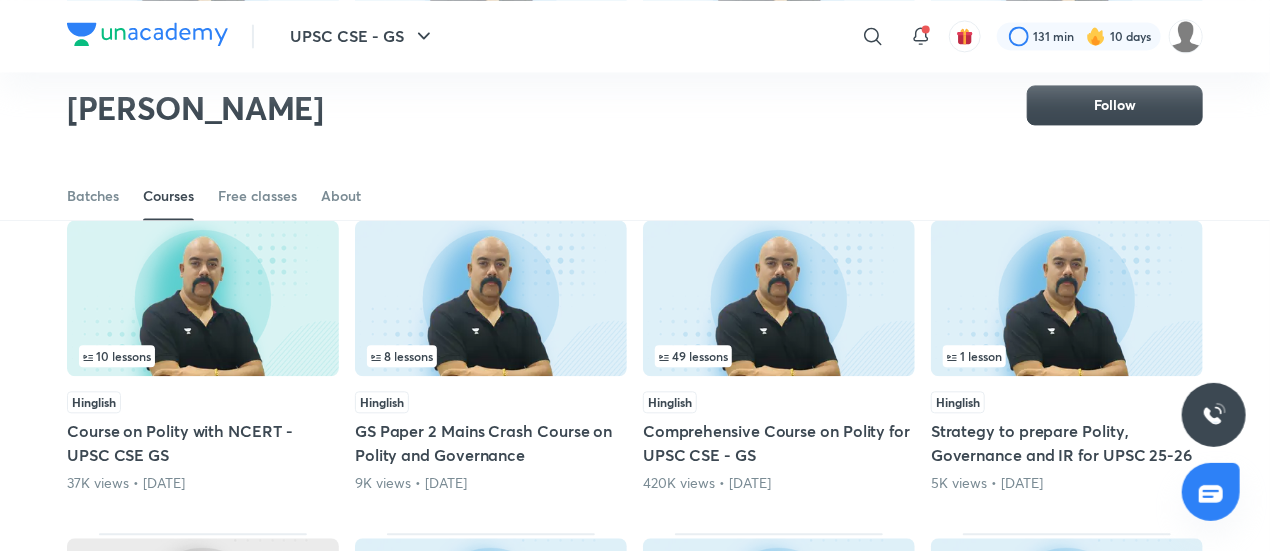 click on "10   lessons" at bounding box center [117, 356] 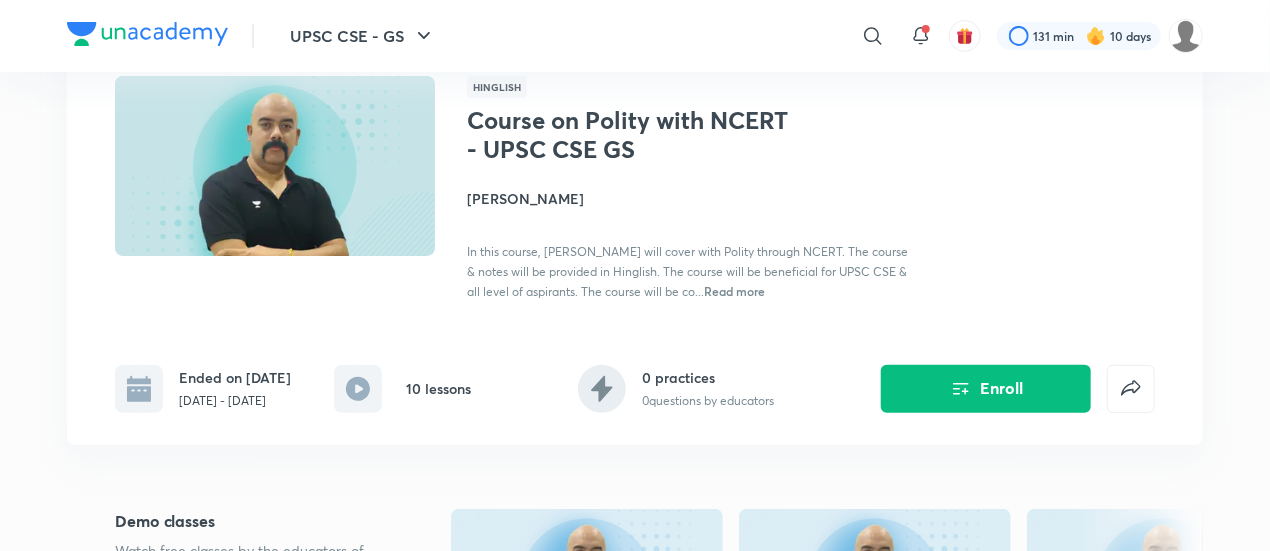 scroll, scrollTop: 142, scrollLeft: 0, axis: vertical 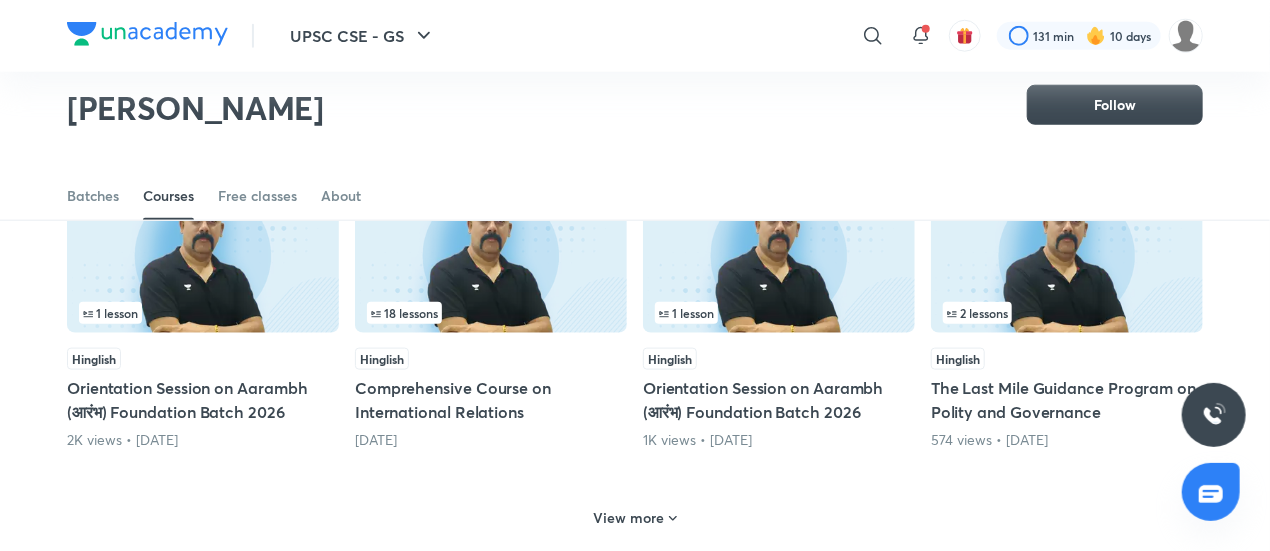 click on "1   lesson" at bounding box center [779, 313] 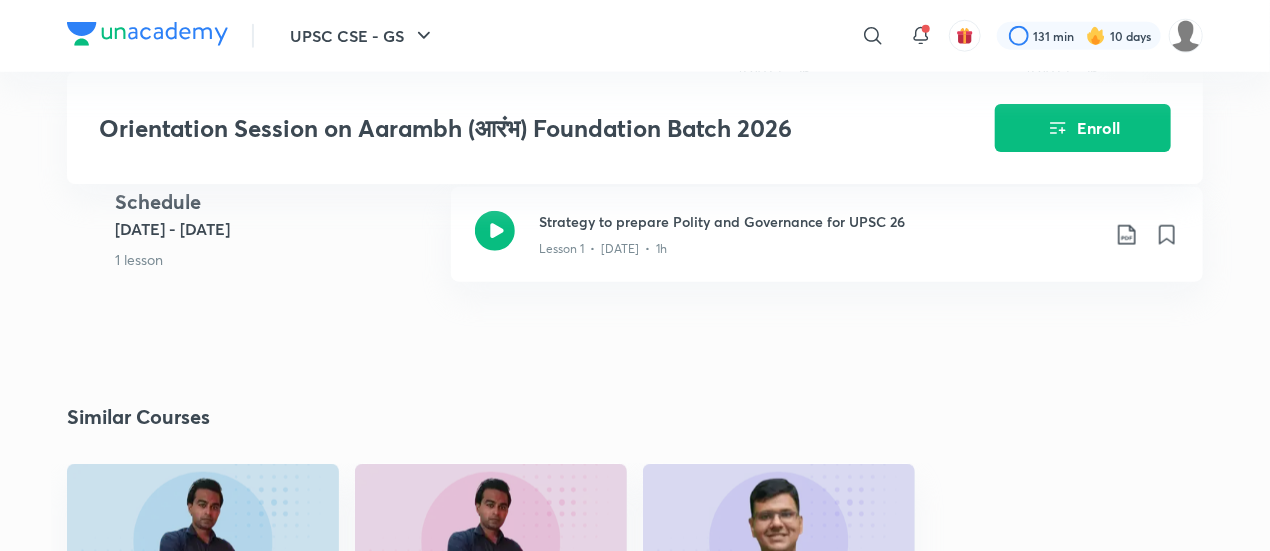 scroll, scrollTop: 879, scrollLeft: 0, axis: vertical 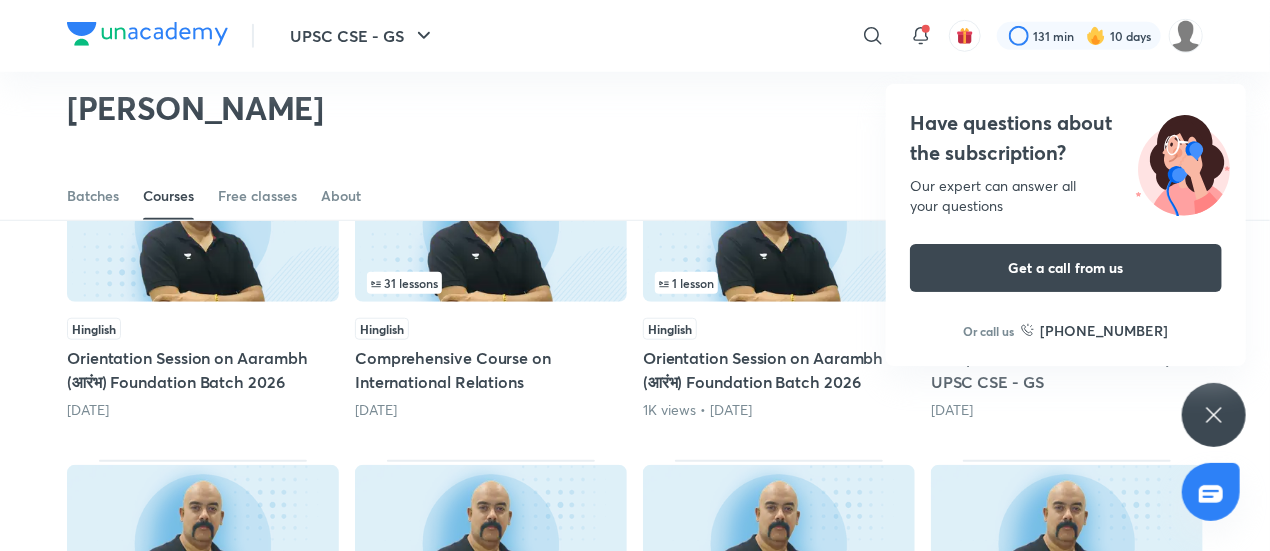 click at bounding box center [203, 224] 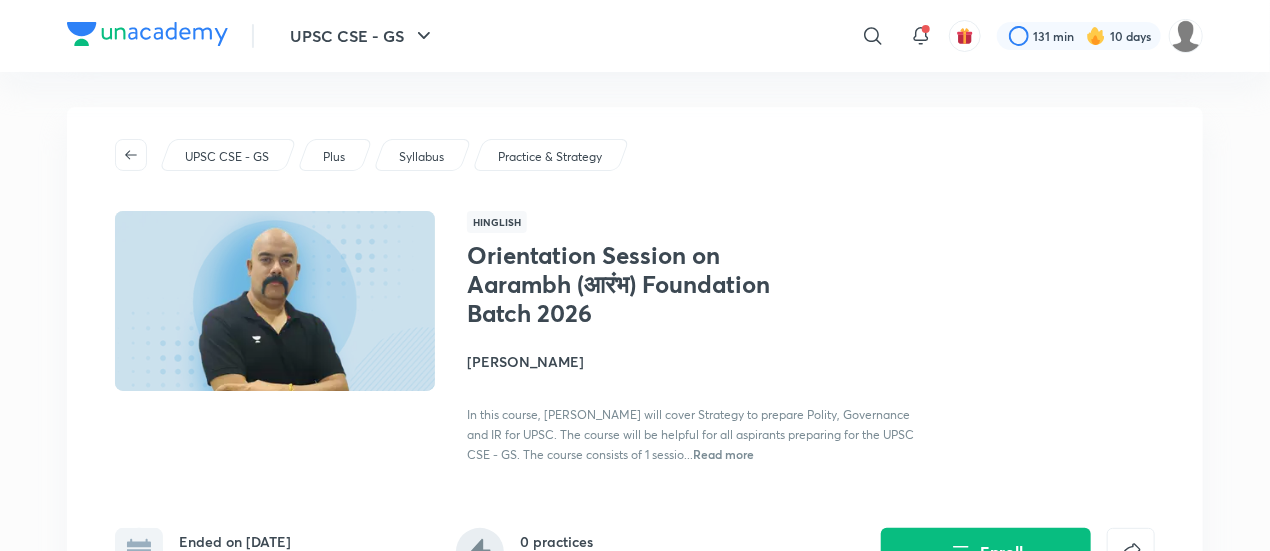 scroll, scrollTop: 0, scrollLeft: 0, axis: both 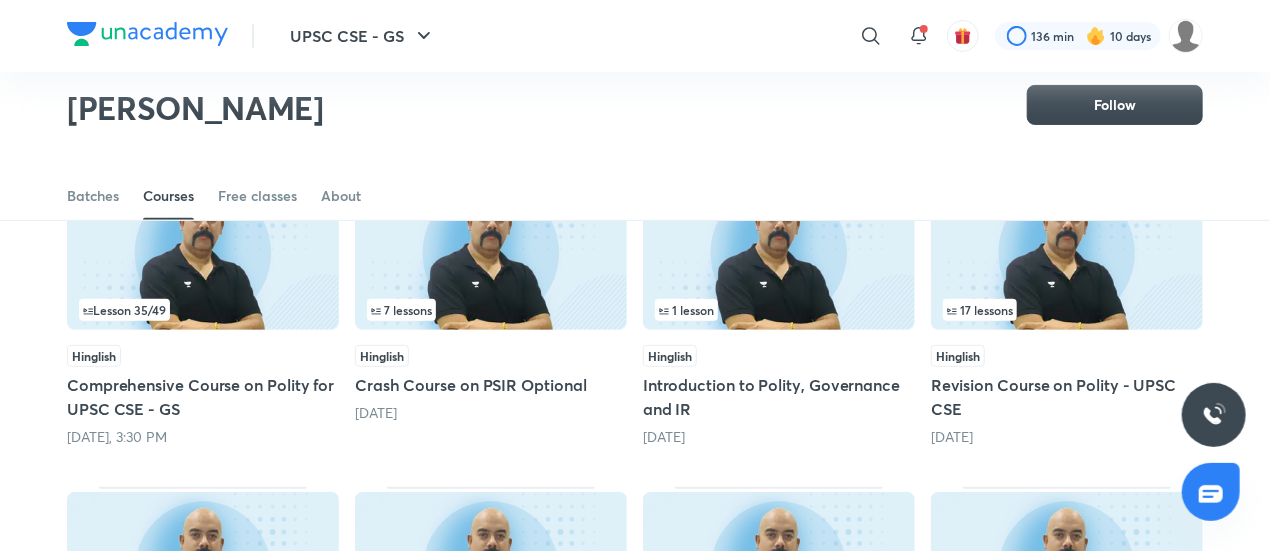 click at bounding box center [203, 252] 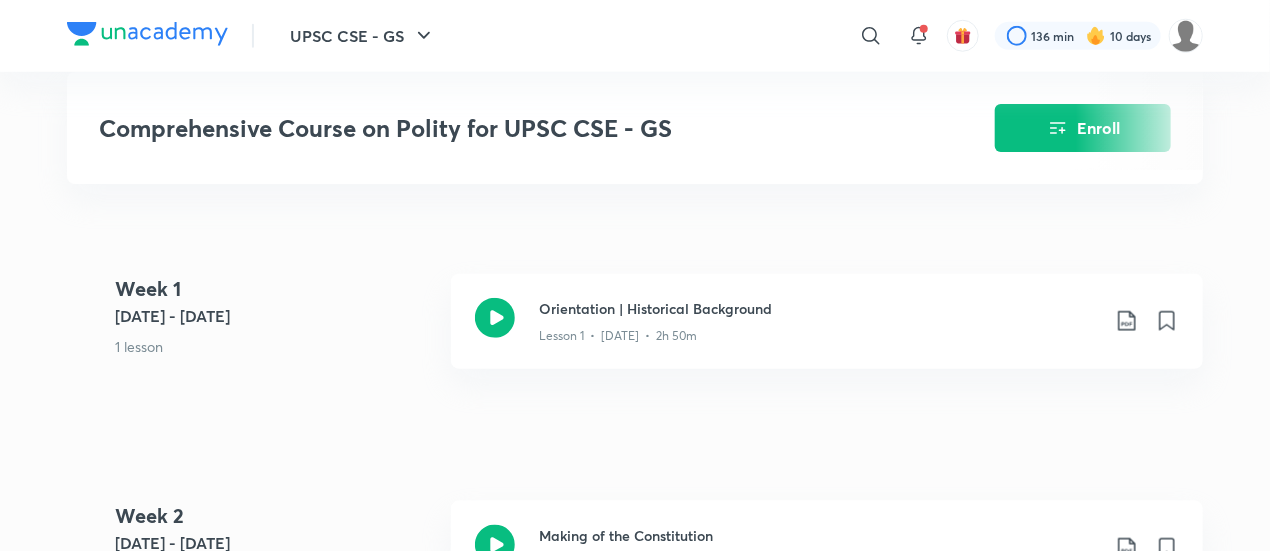 scroll, scrollTop: 773, scrollLeft: 0, axis: vertical 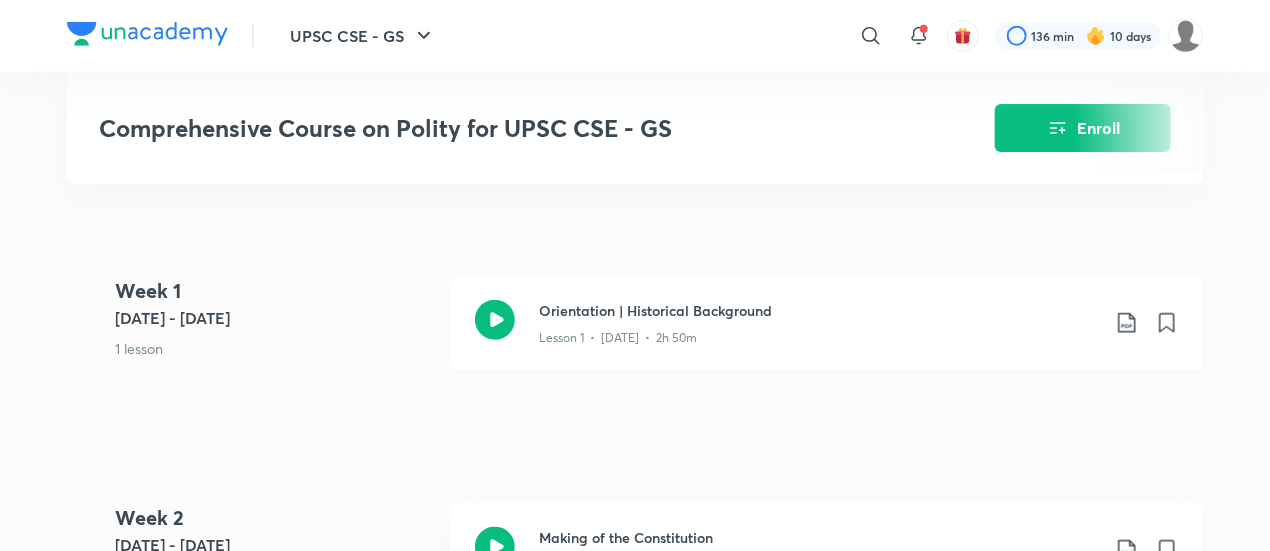 click on "Orientation | Historical Background" at bounding box center (819, 310) 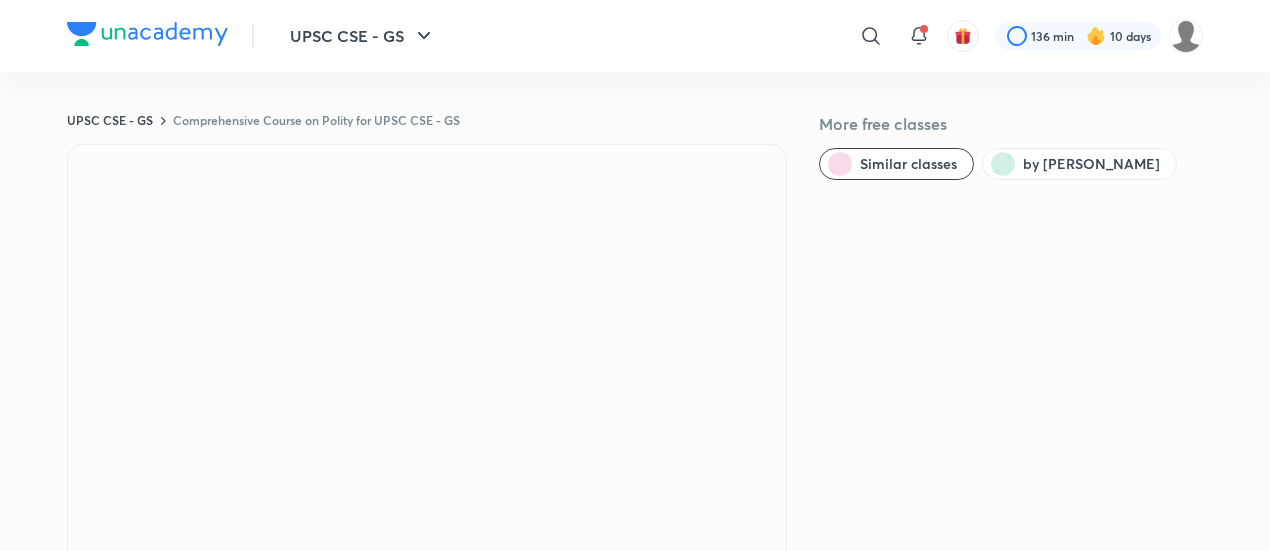 scroll, scrollTop: 773, scrollLeft: 0, axis: vertical 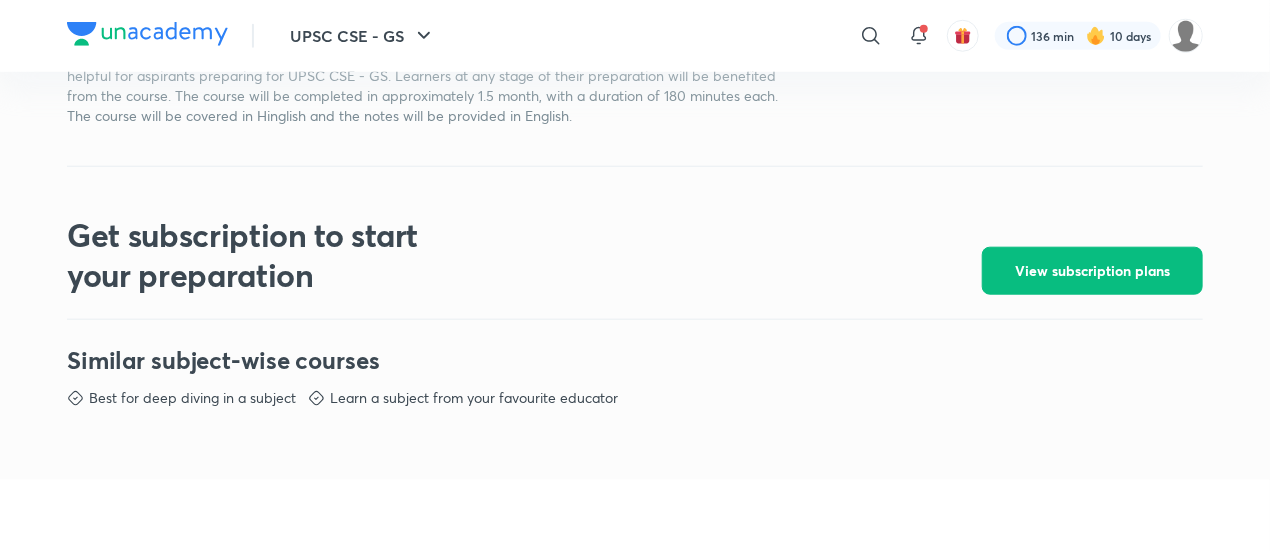 click at bounding box center [635, 275] 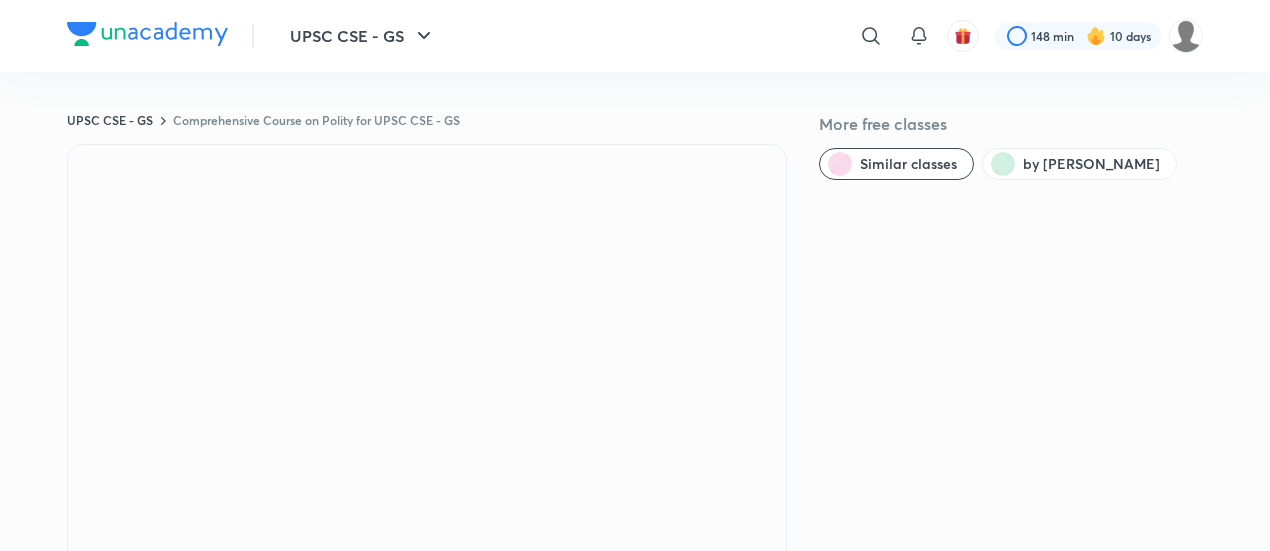 scroll, scrollTop: 773, scrollLeft: 0, axis: vertical 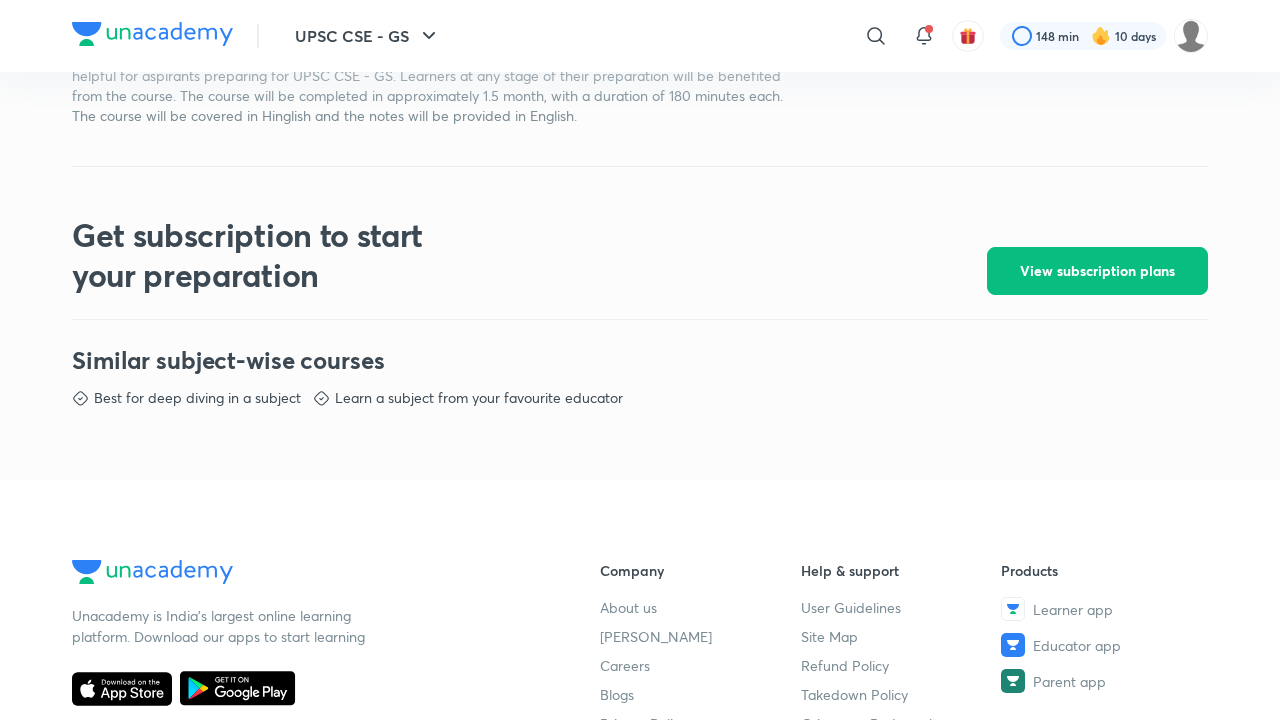 click at bounding box center (640, 360) 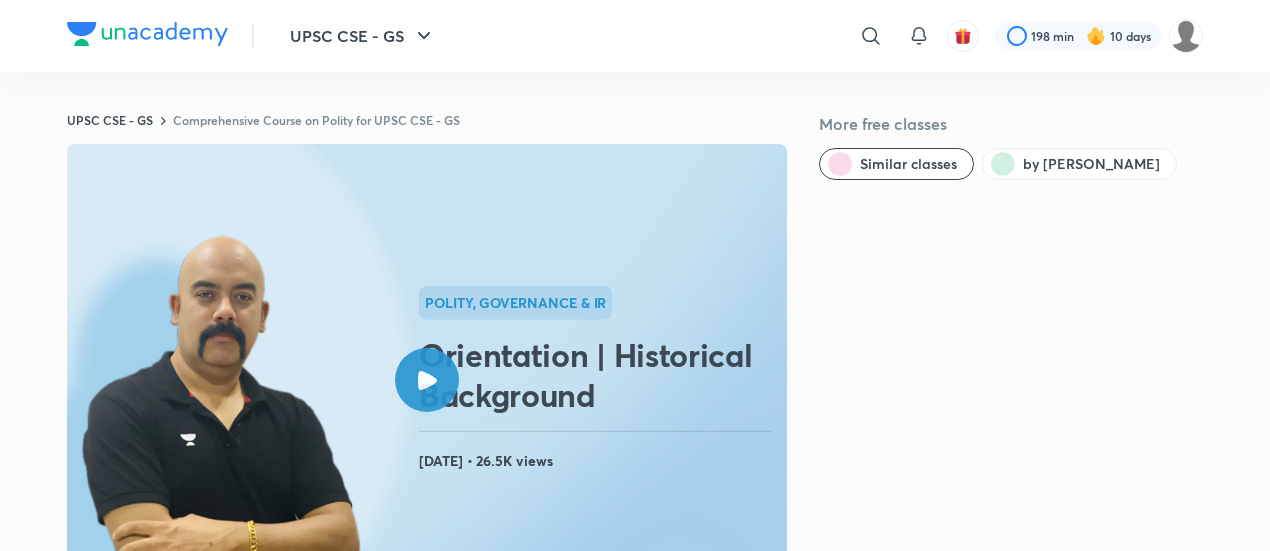 scroll, scrollTop: 773, scrollLeft: 0, axis: vertical 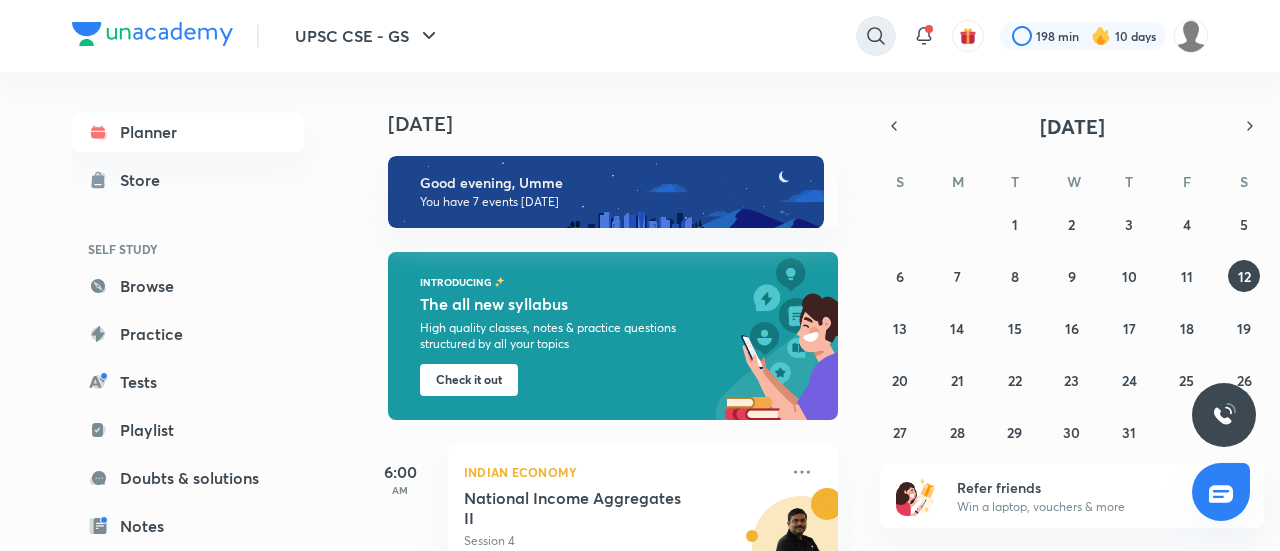 click at bounding box center [876, 36] 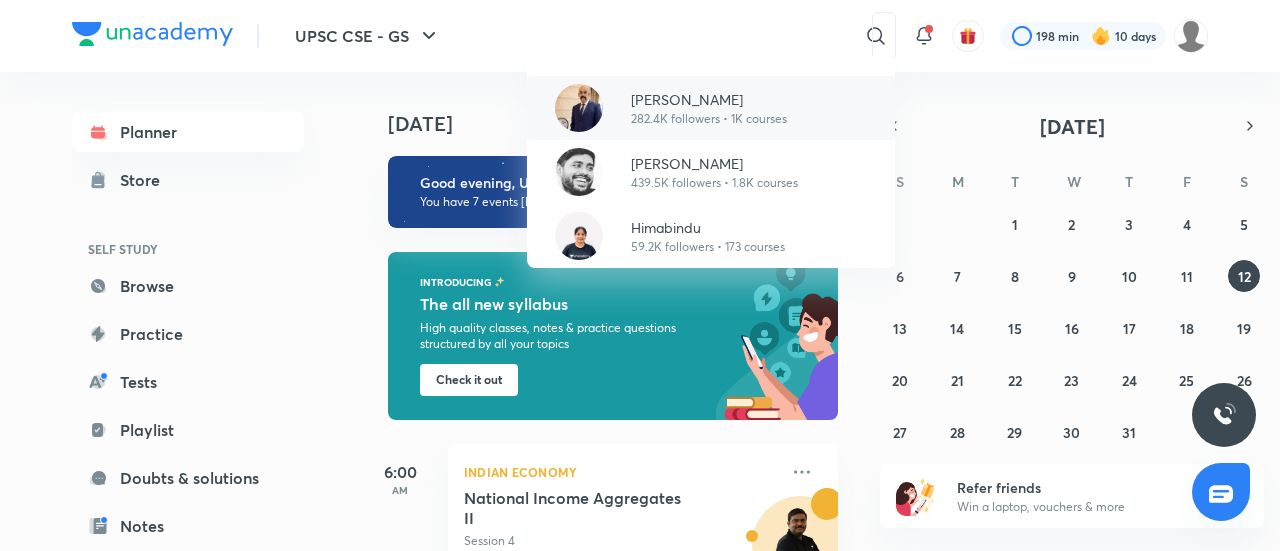 click on "282.4K followers • 1K courses" at bounding box center (709, 119) 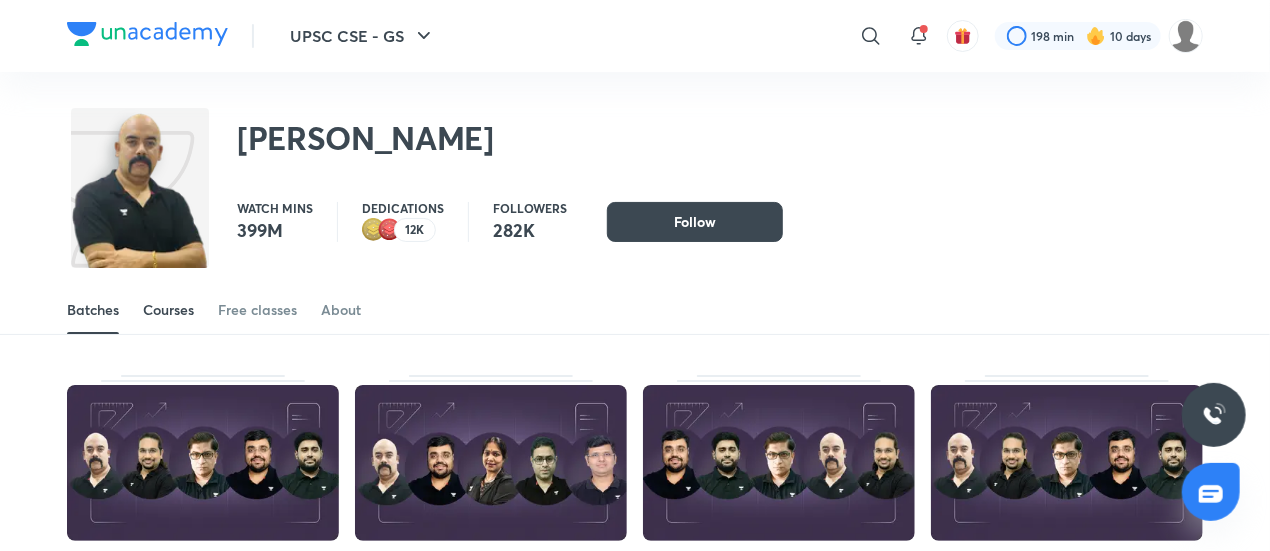 click on "Courses" at bounding box center [168, 310] 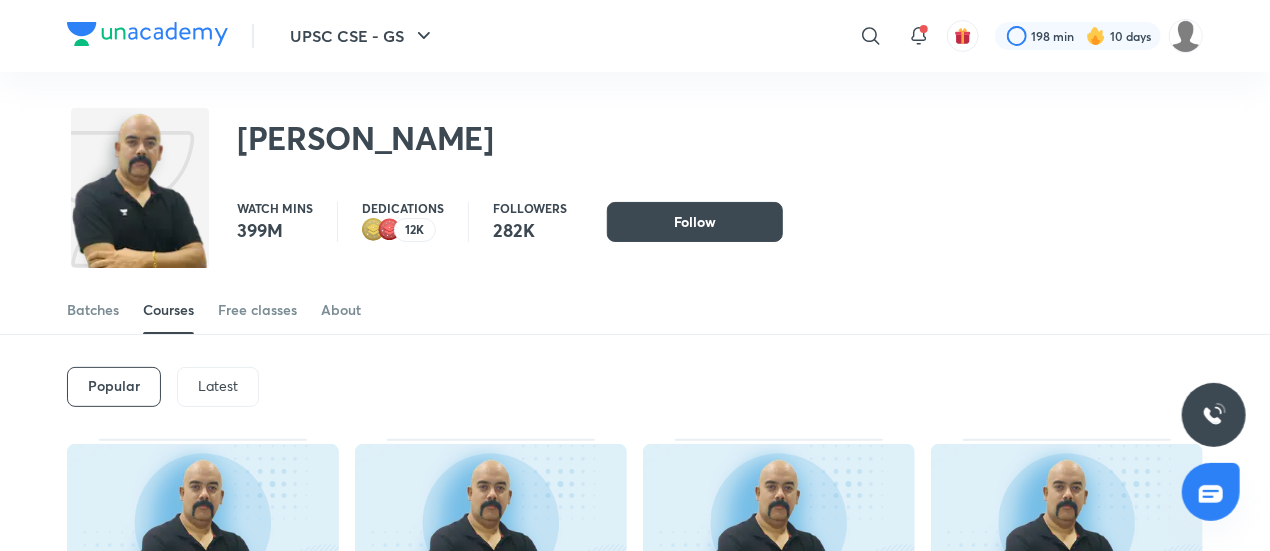 click on "Latest" at bounding box center (218, 386) 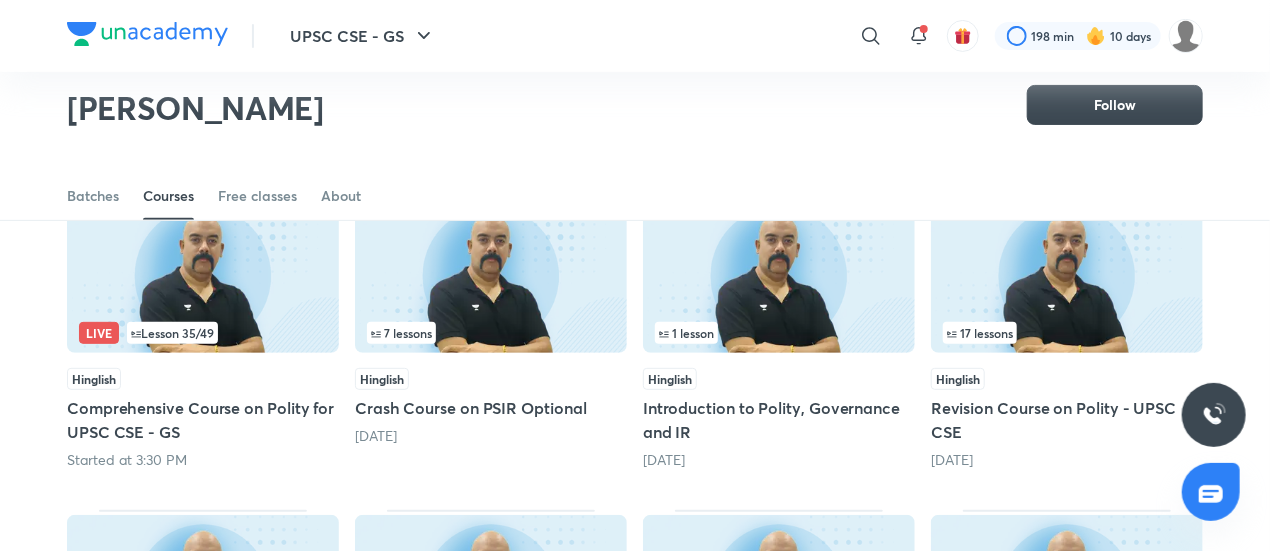scroll, scrollTop: 188, scrollLeft: 0, axis: vertical 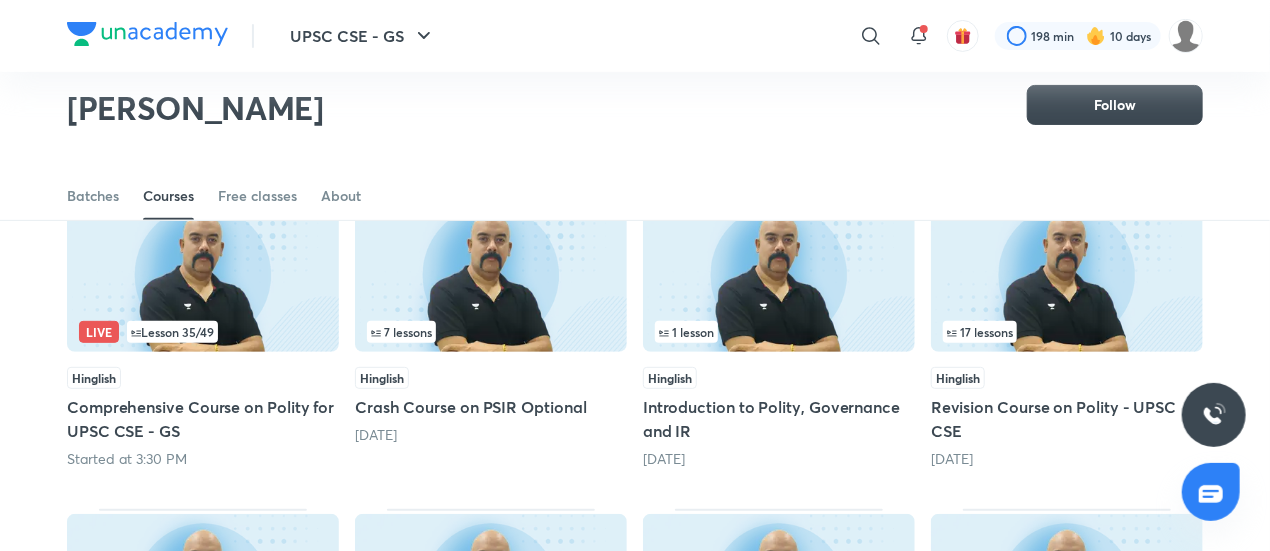 click on "Lesson   35 / 49" at bounding box center [172, 332] 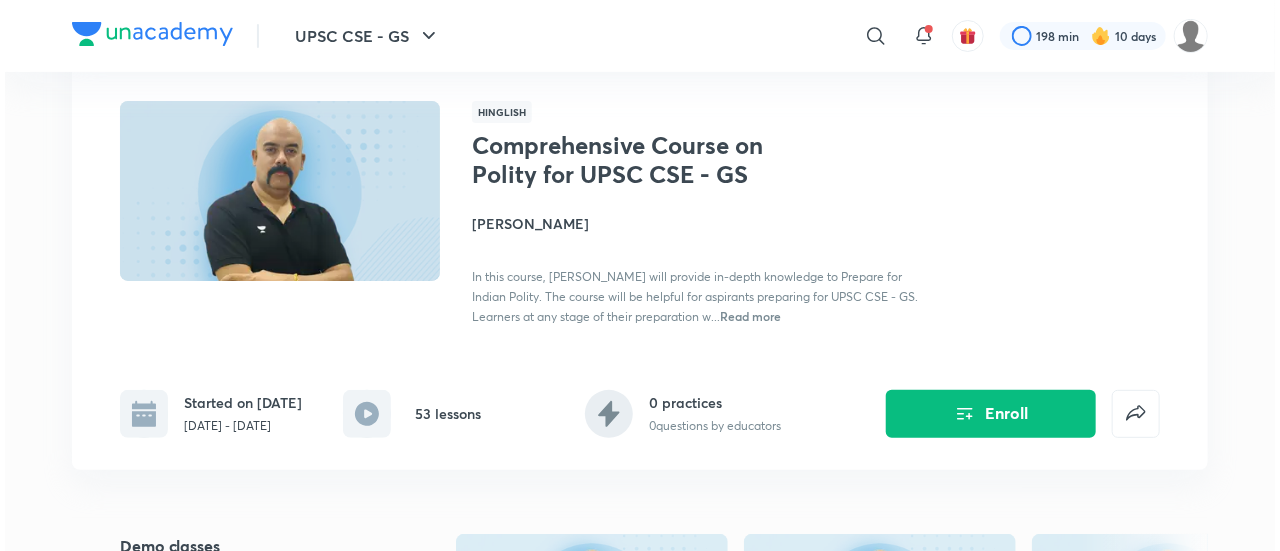 scroll, scrollTop: 246, scrollLeft: 0, axis: vertical 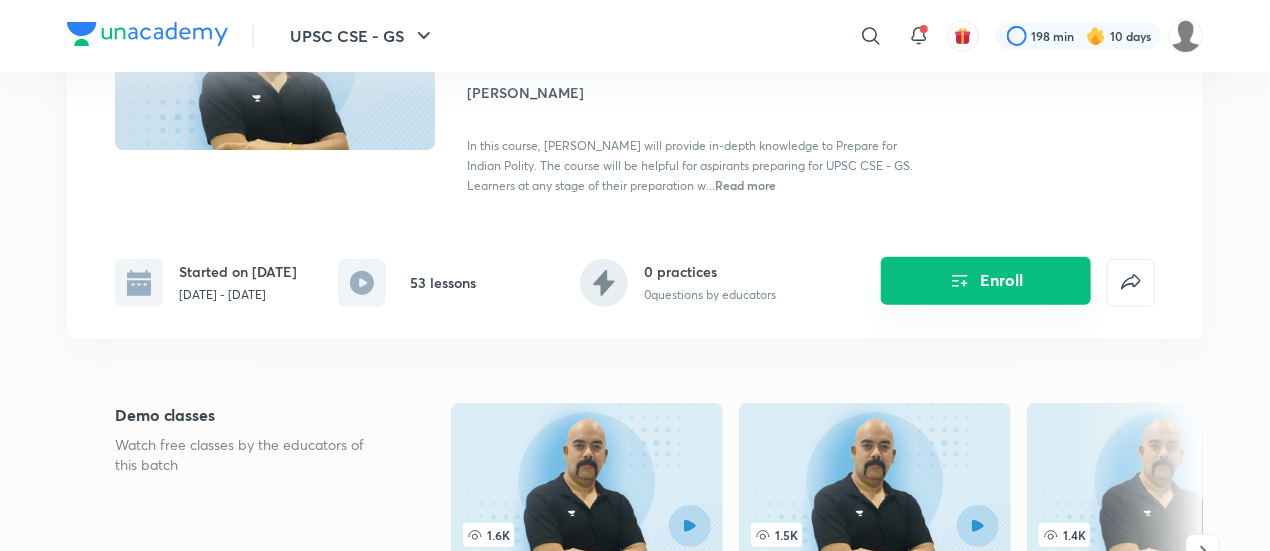 click on "Enroll" at bounding box center [986, 281] 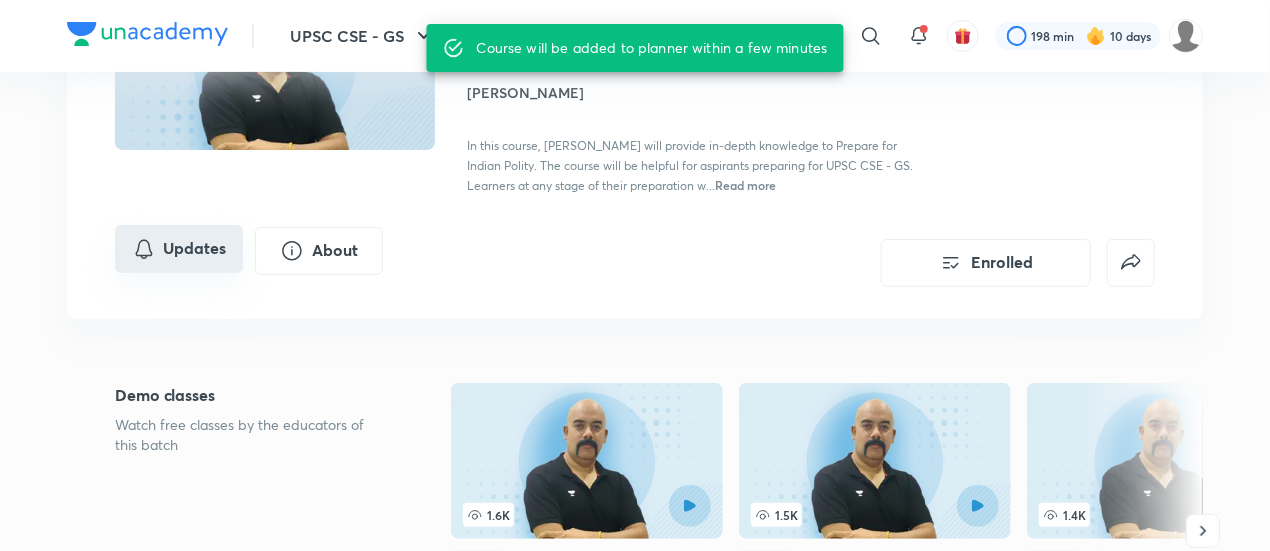 click 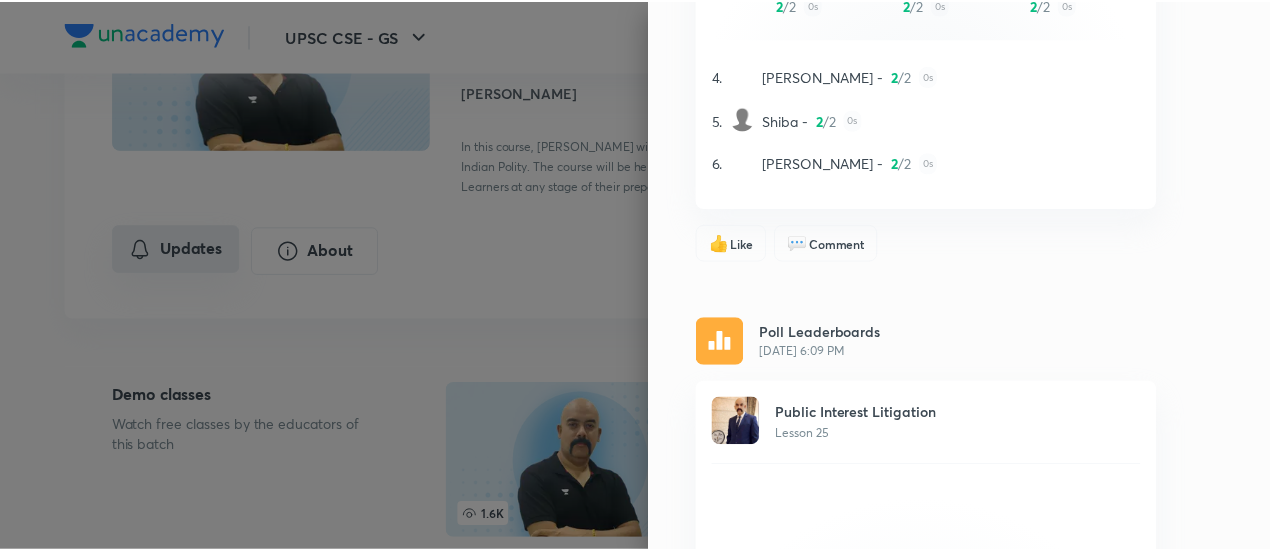 scroll, scrollTop: 4148, scrollLeft: 0, axis: vertical 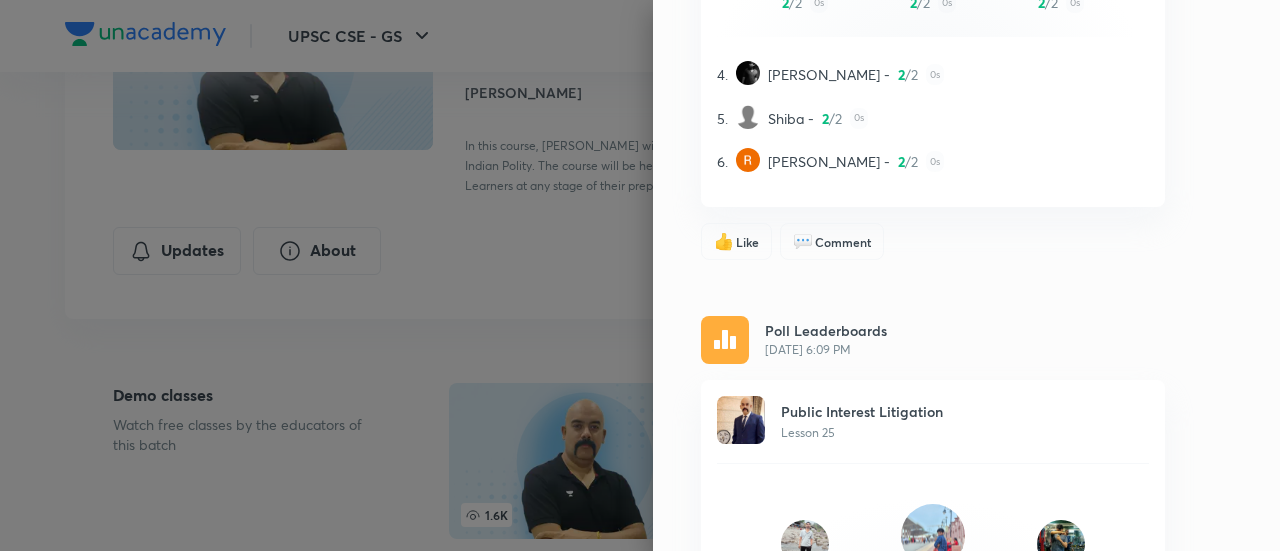 click at bounding box center (640, 275) 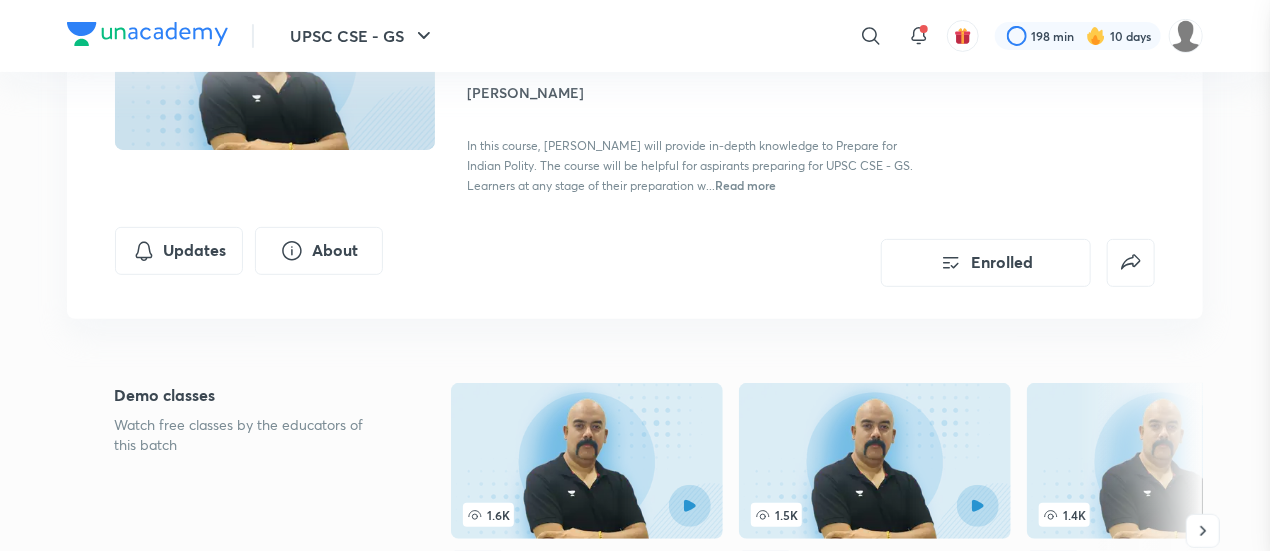scroll, scrollTop: 0, scrollLeft: 0, axis: both 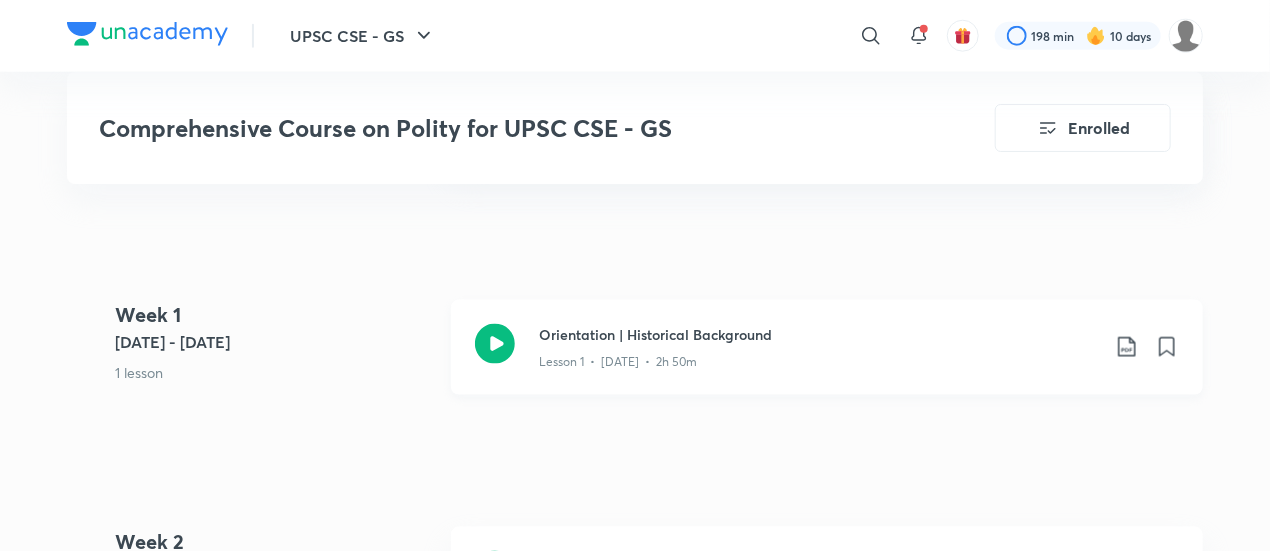 click on "Orientation | Historical Background Lesson 1  •  May 31  •  2h 50m" at bounding box center (827, 347) 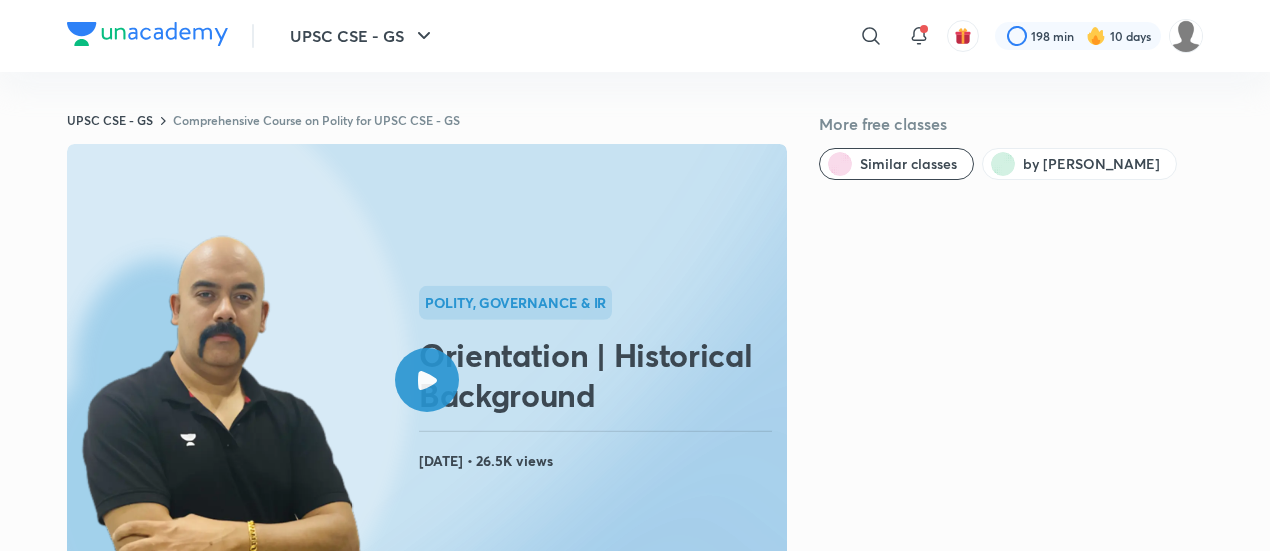 scroll, scrollTop: 956, scrollLeft: 0, axis: vertical 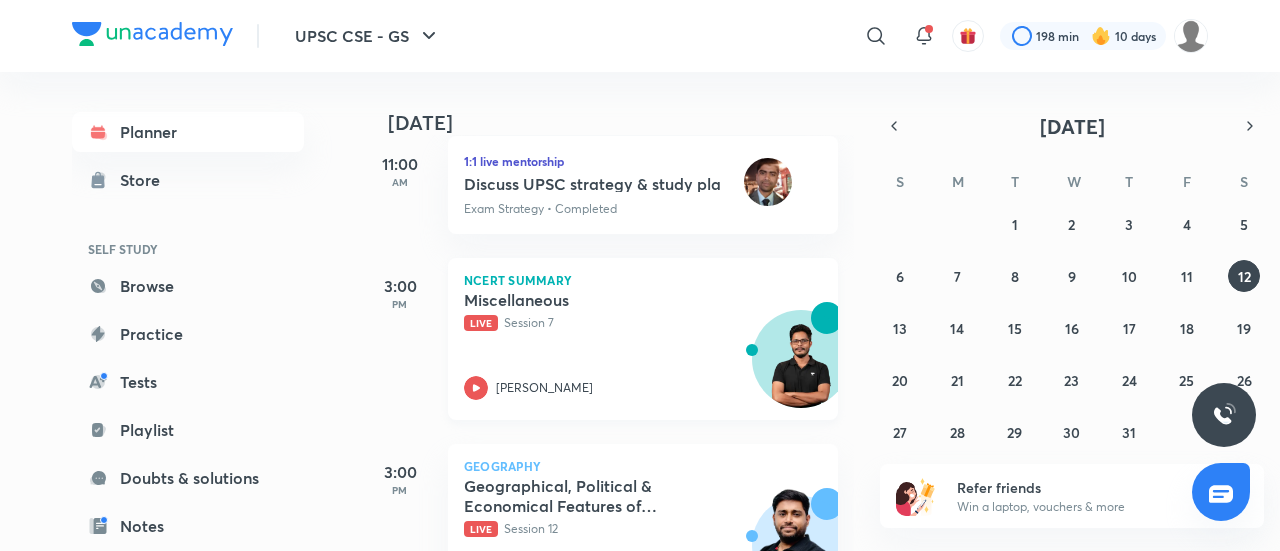 click 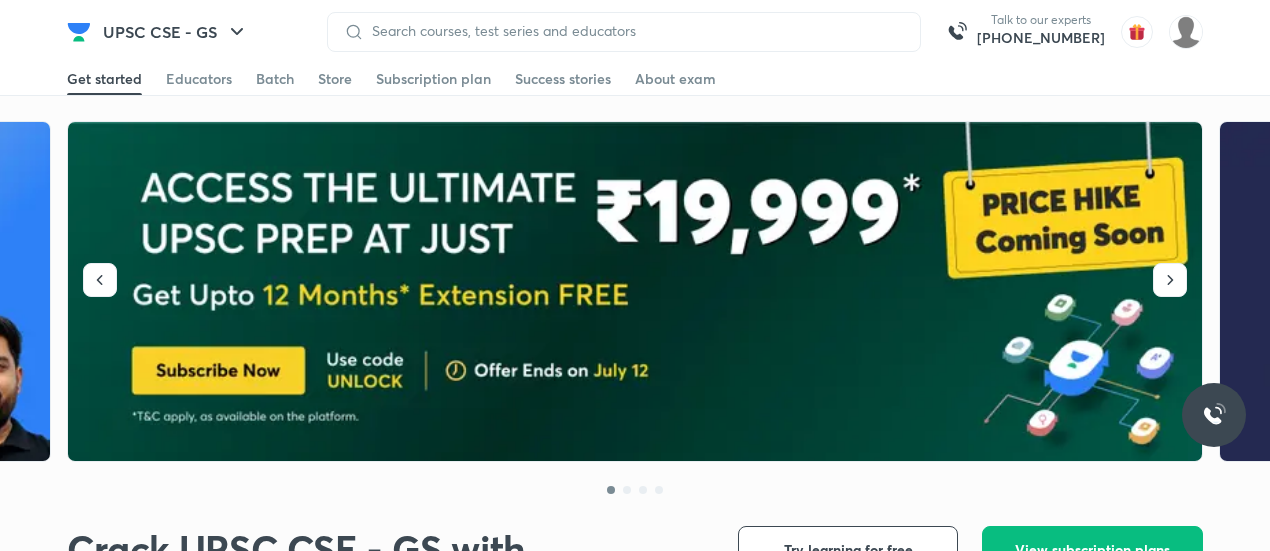 scroll, scrollTop: 0, scrollLeft: 0, axis: both 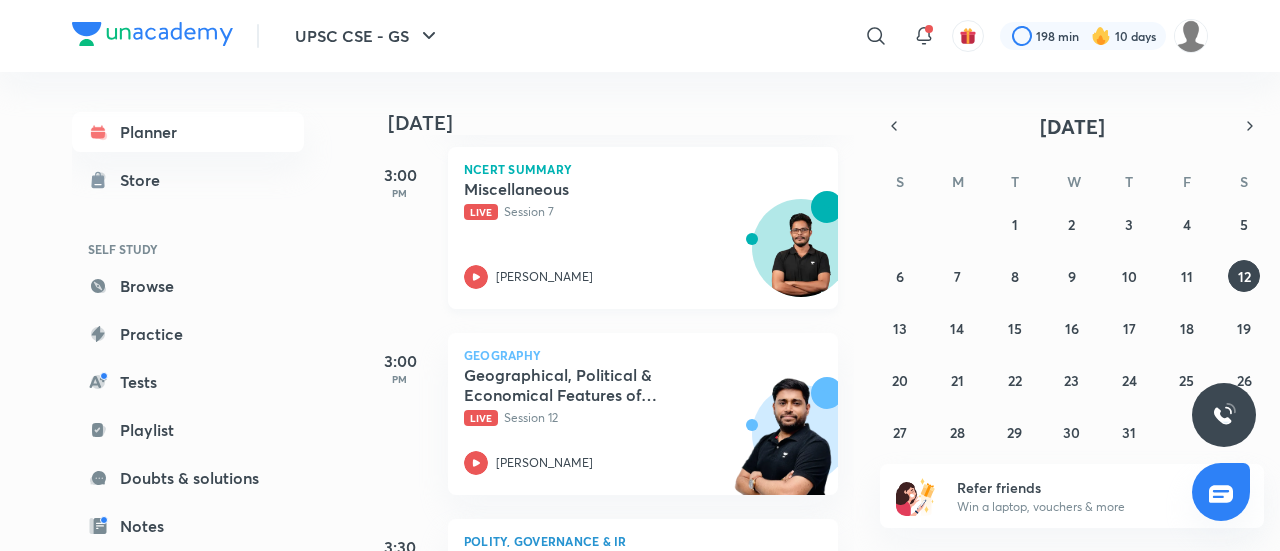 click on "Live Session 7" at bounding box center (621, 212) 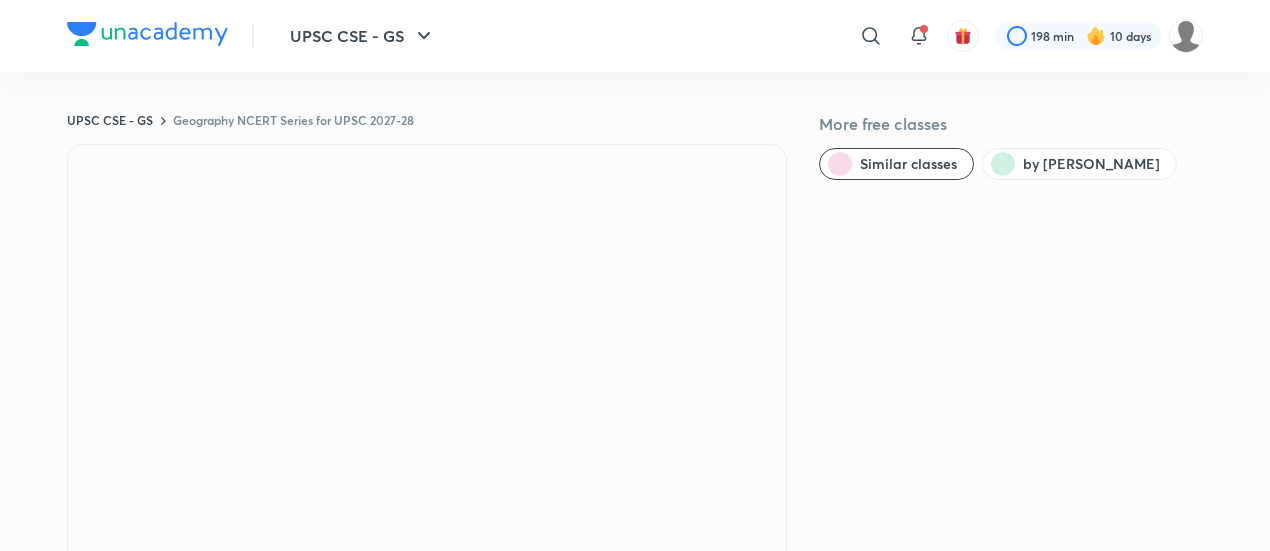 scroll, scrollTop: 0, scrollLeft: 0, axis: both 